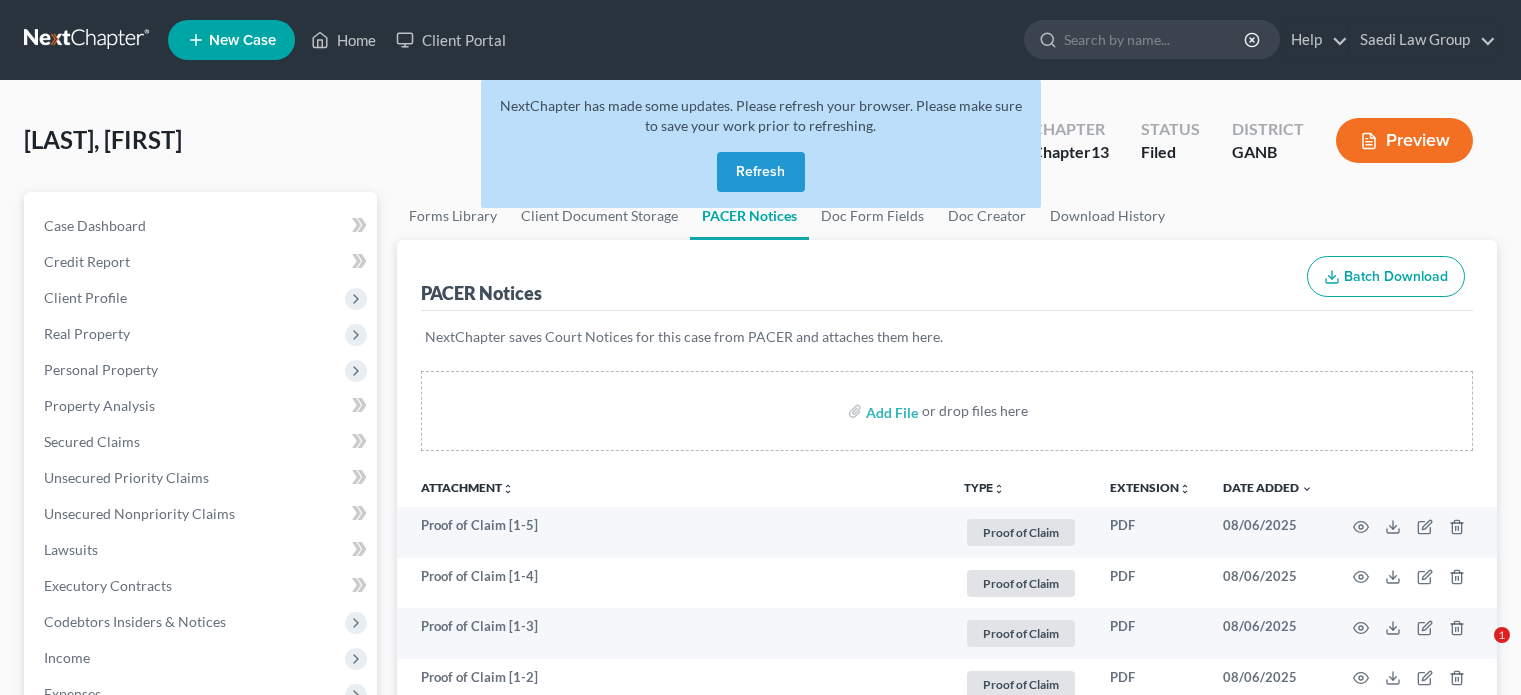 scroll, scrollTop: 200, scrollLeft: 0, axis: vertical 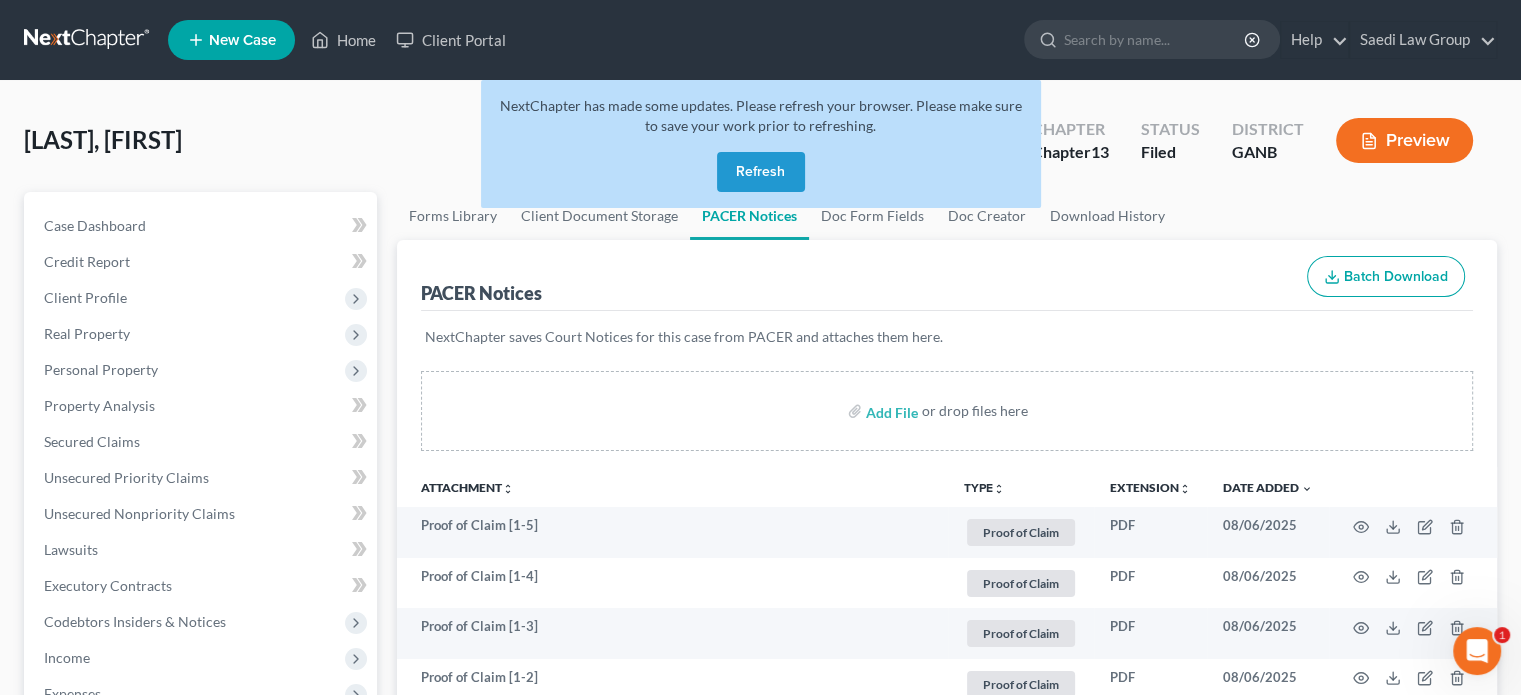 click on "Refresh" at bounding box center (761, 172) 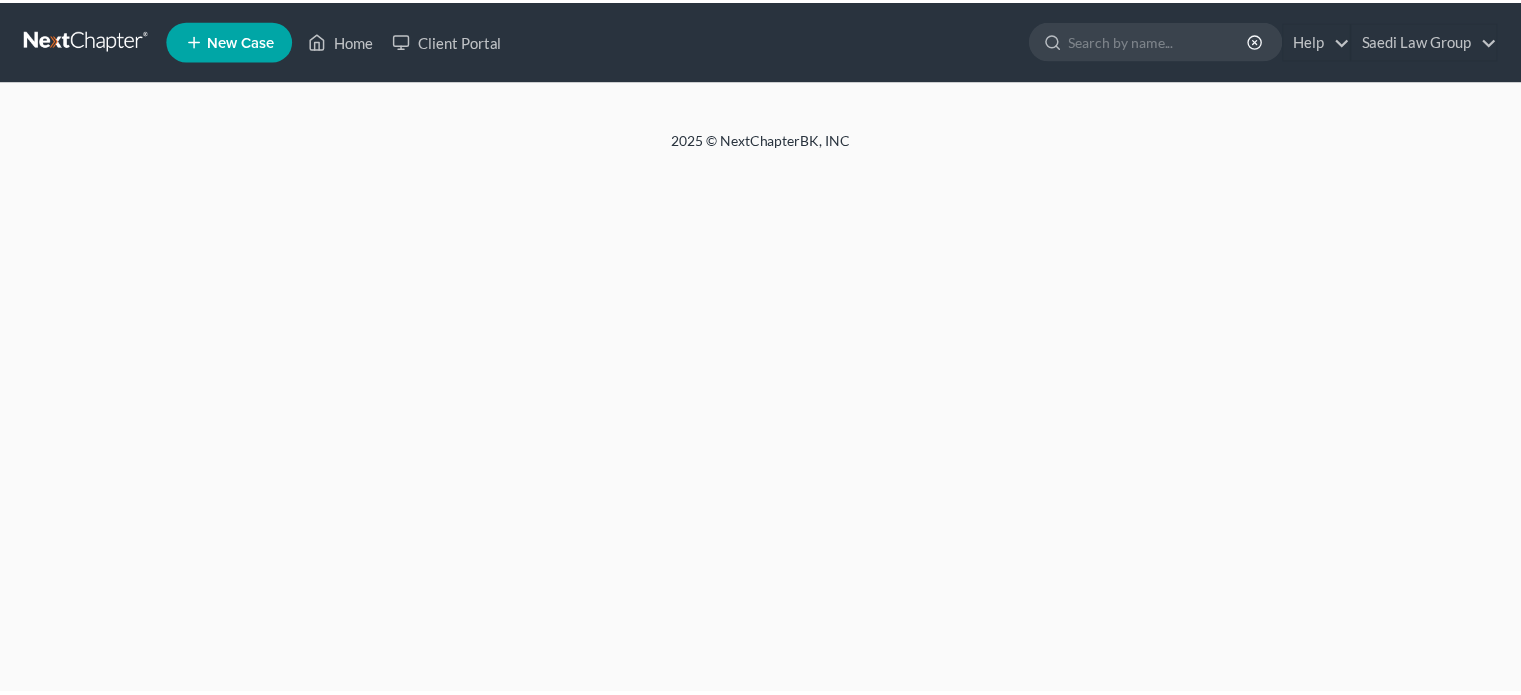 scroll, scrollTop: 0, scrollLeft: 0, axis: both 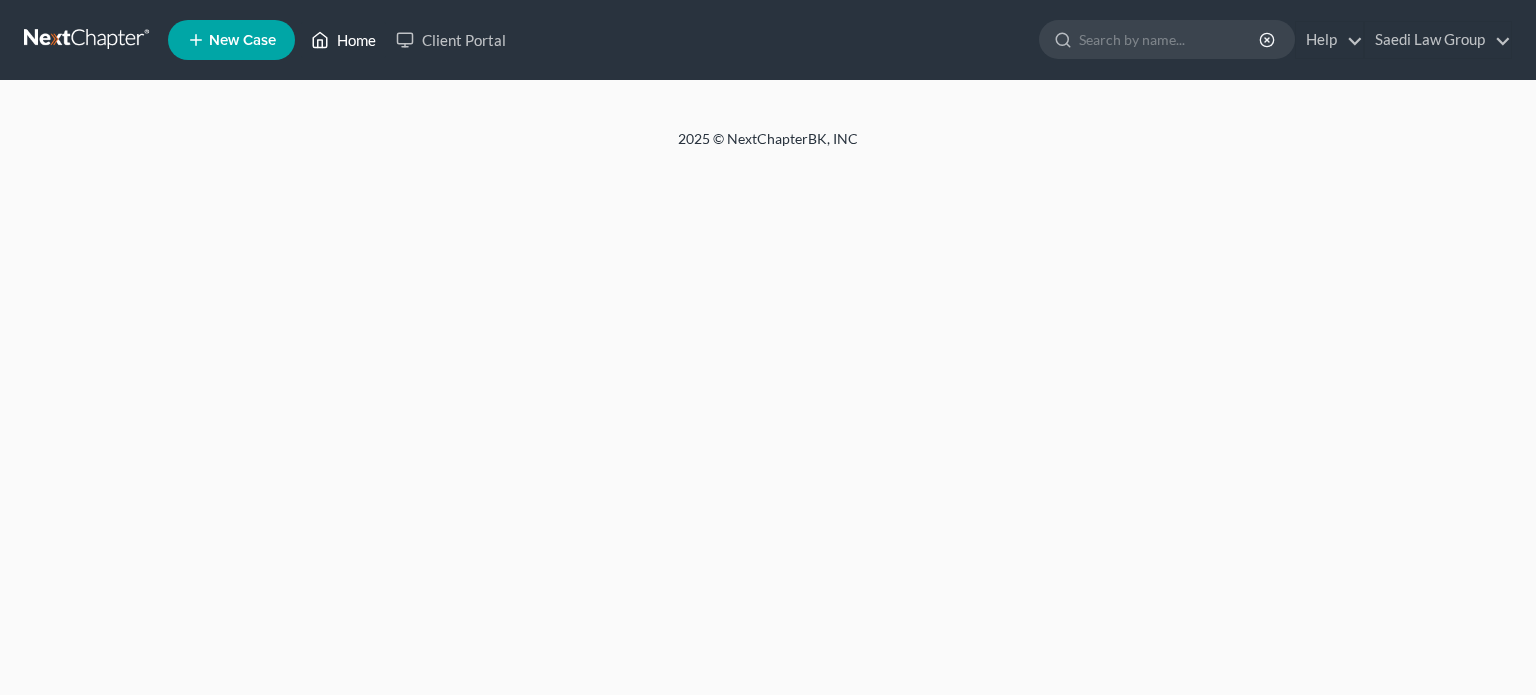 click on "Home" at bounding box center (343, 40) 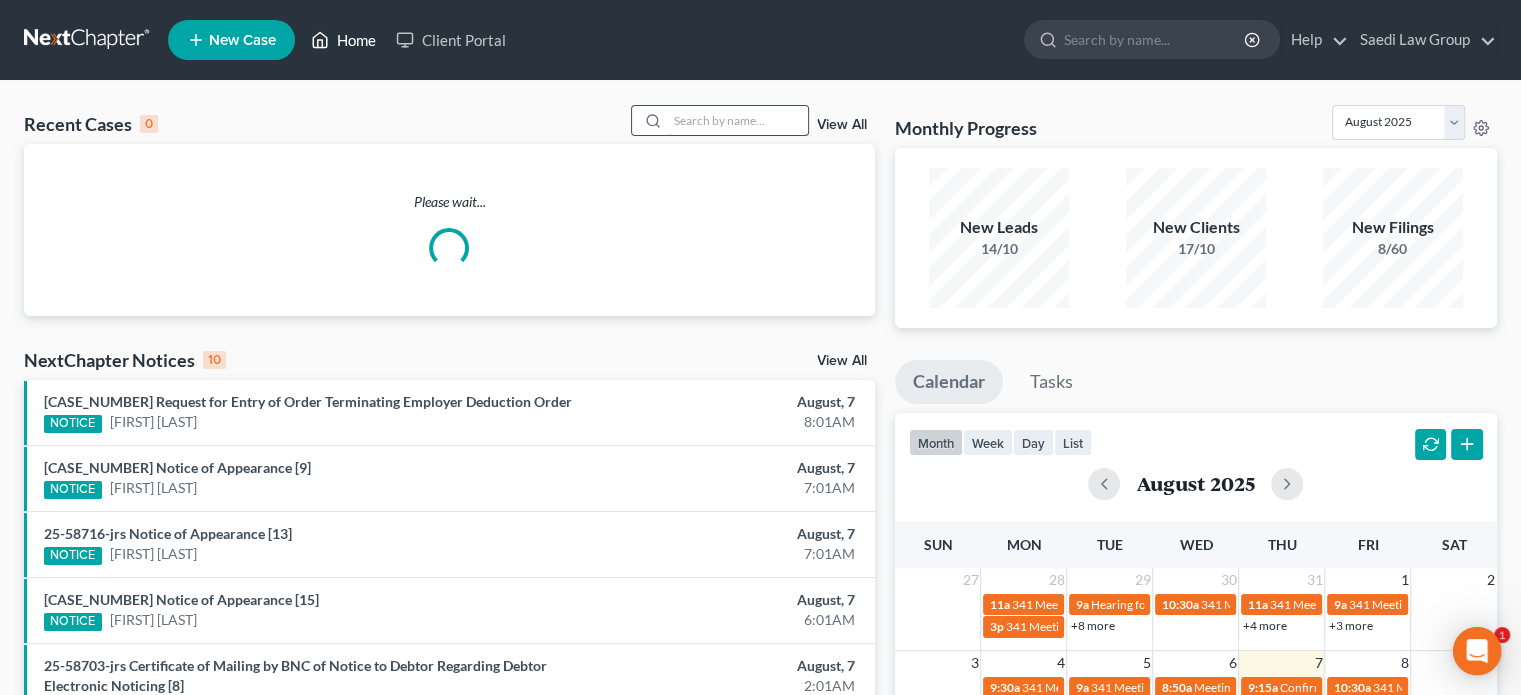 scroll, scrollTop: 0, scrollLeft: 0, axis: both 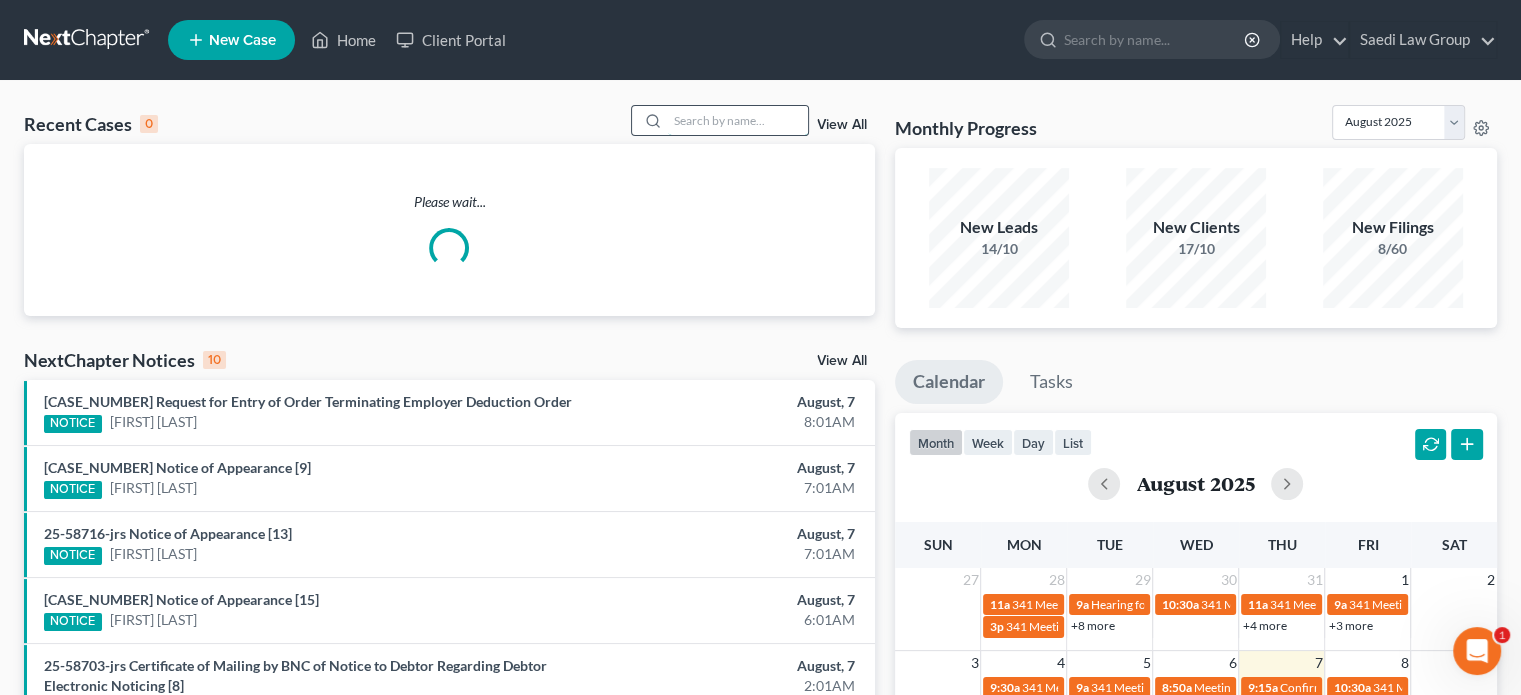 click at bounding box center [738, 120] 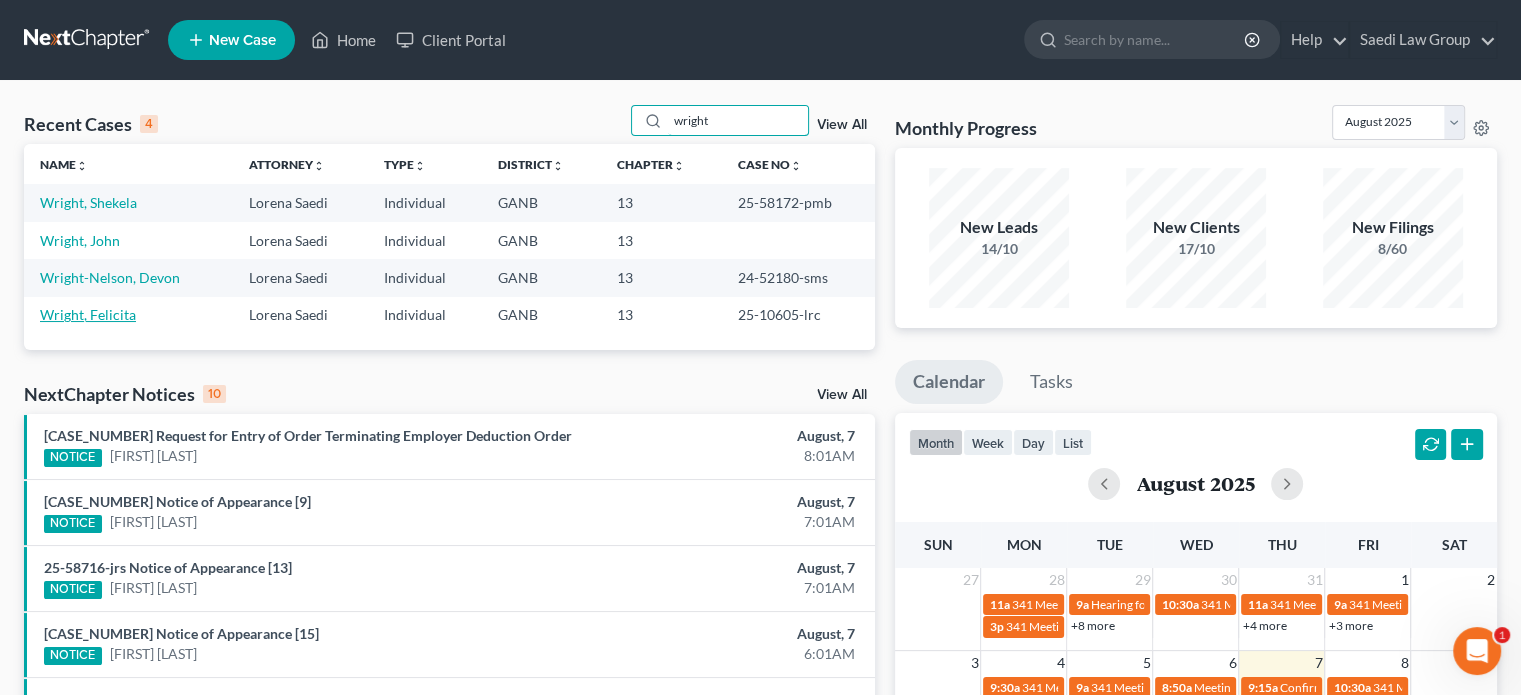 type on "wright" 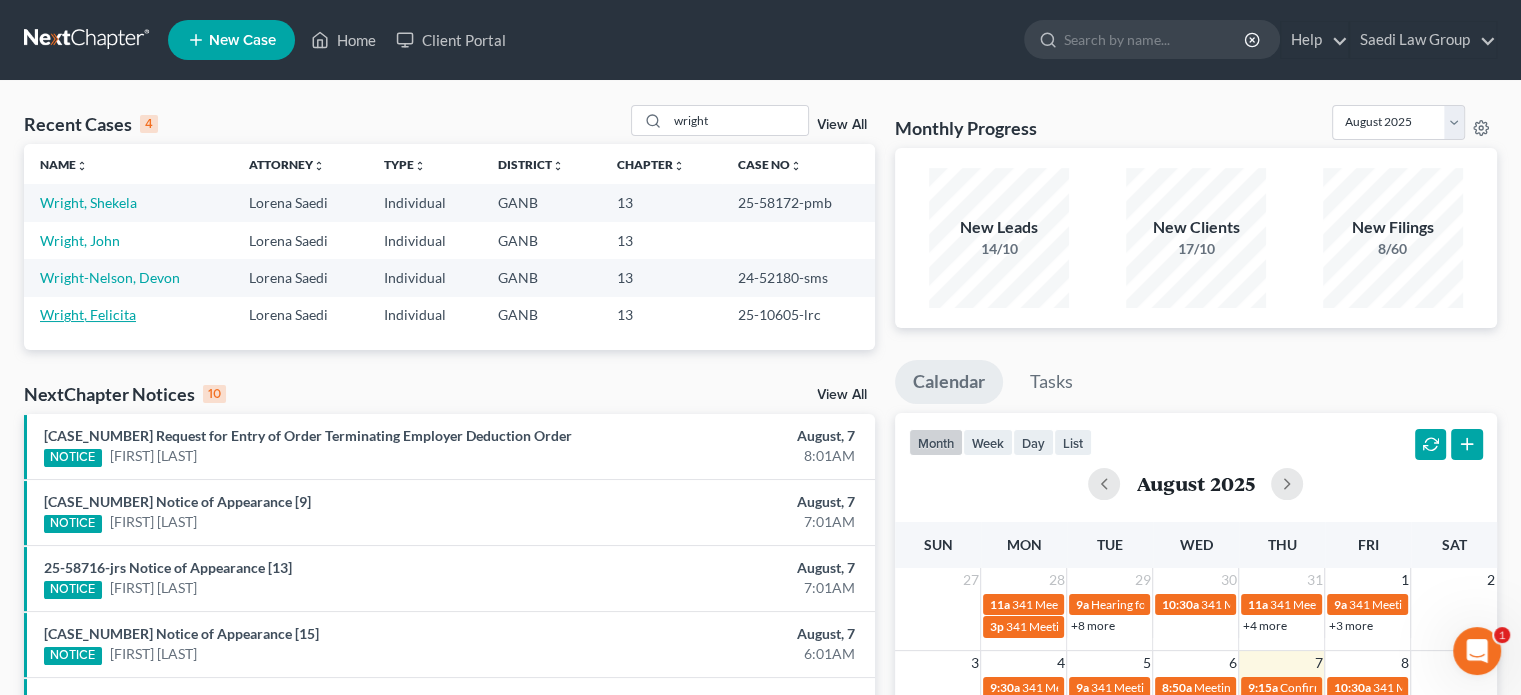 click on "Wright, Felicita" at bounding box center [88, 314] 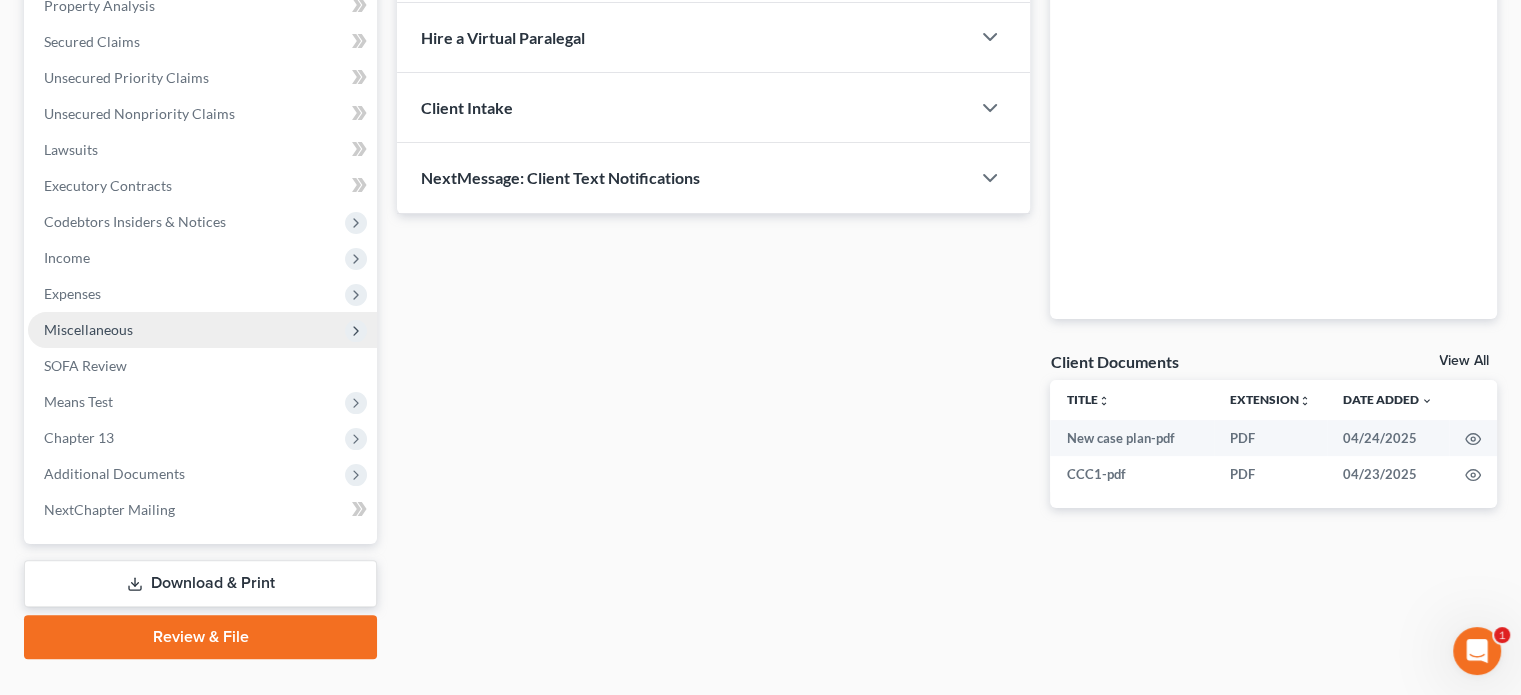 scroll, scrollTop: 438, scrollLeft: 0, axis: vertical 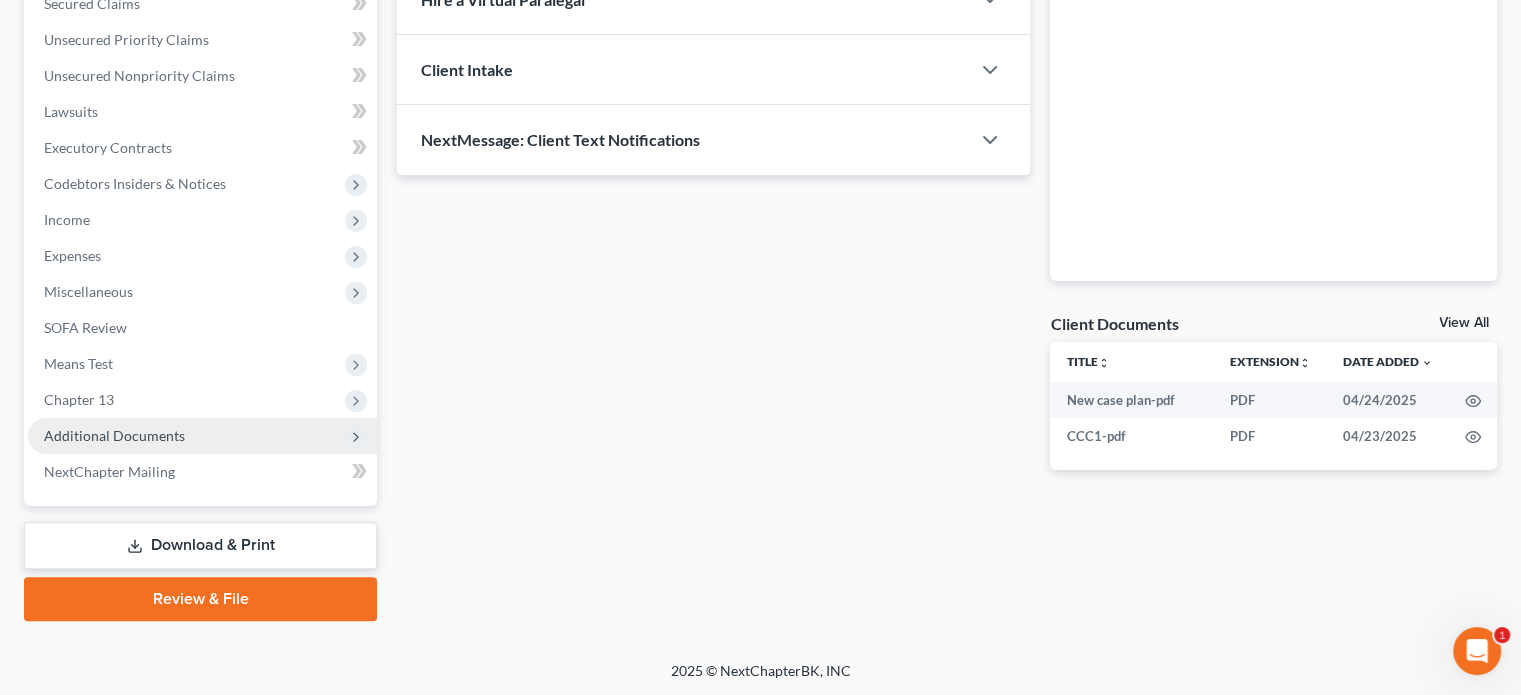 click on "Additional Documents" at bounding box center [114, 435] 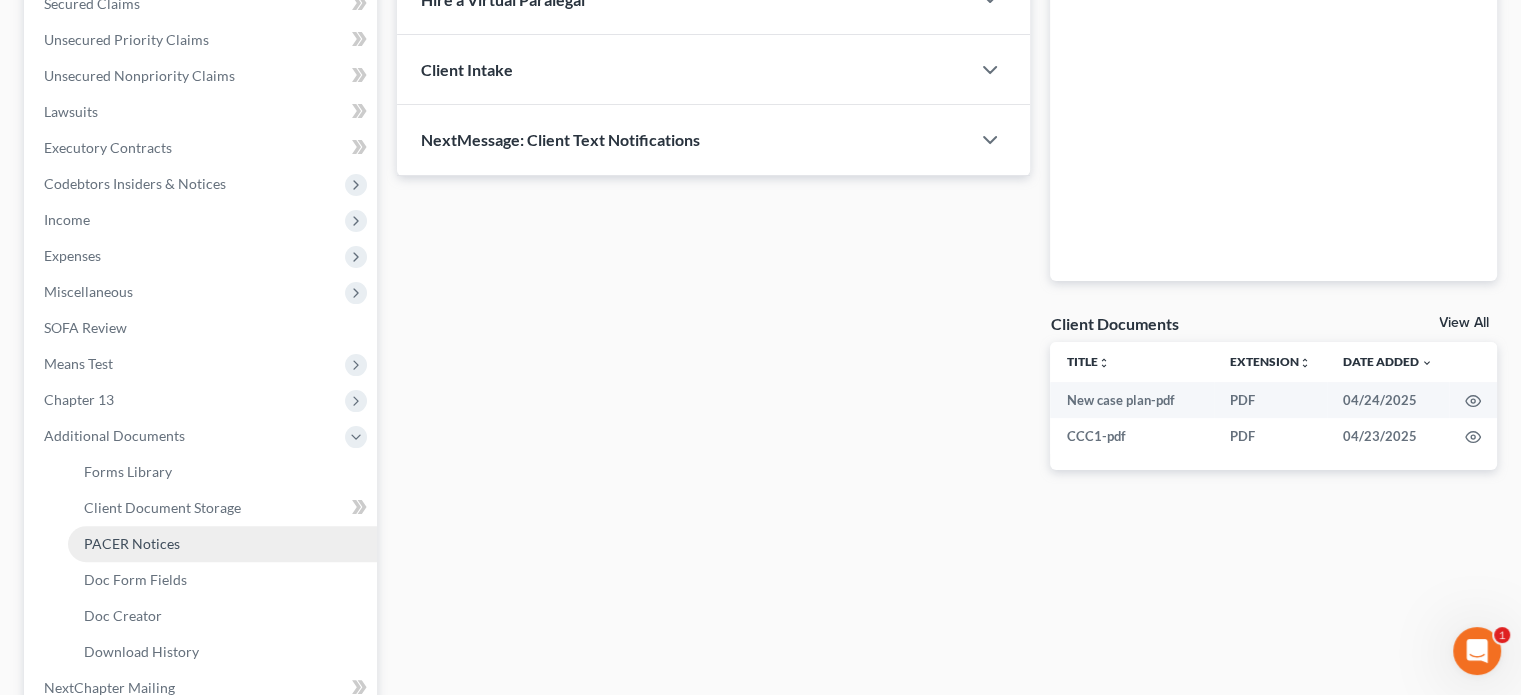click on "PACER Notices" at bounding box center (132, 543) 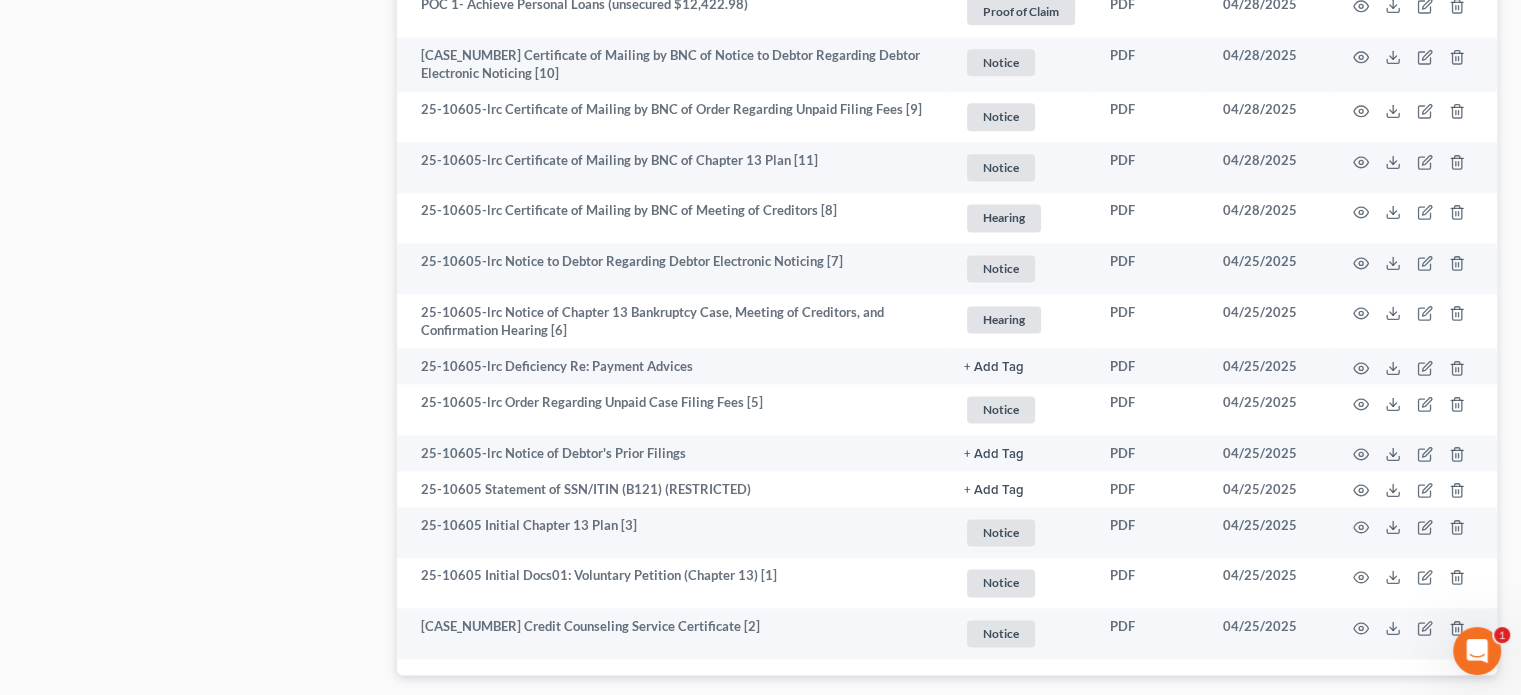 scroll, scrollTop: 2700, scrollLeft: 0, axis: vertical 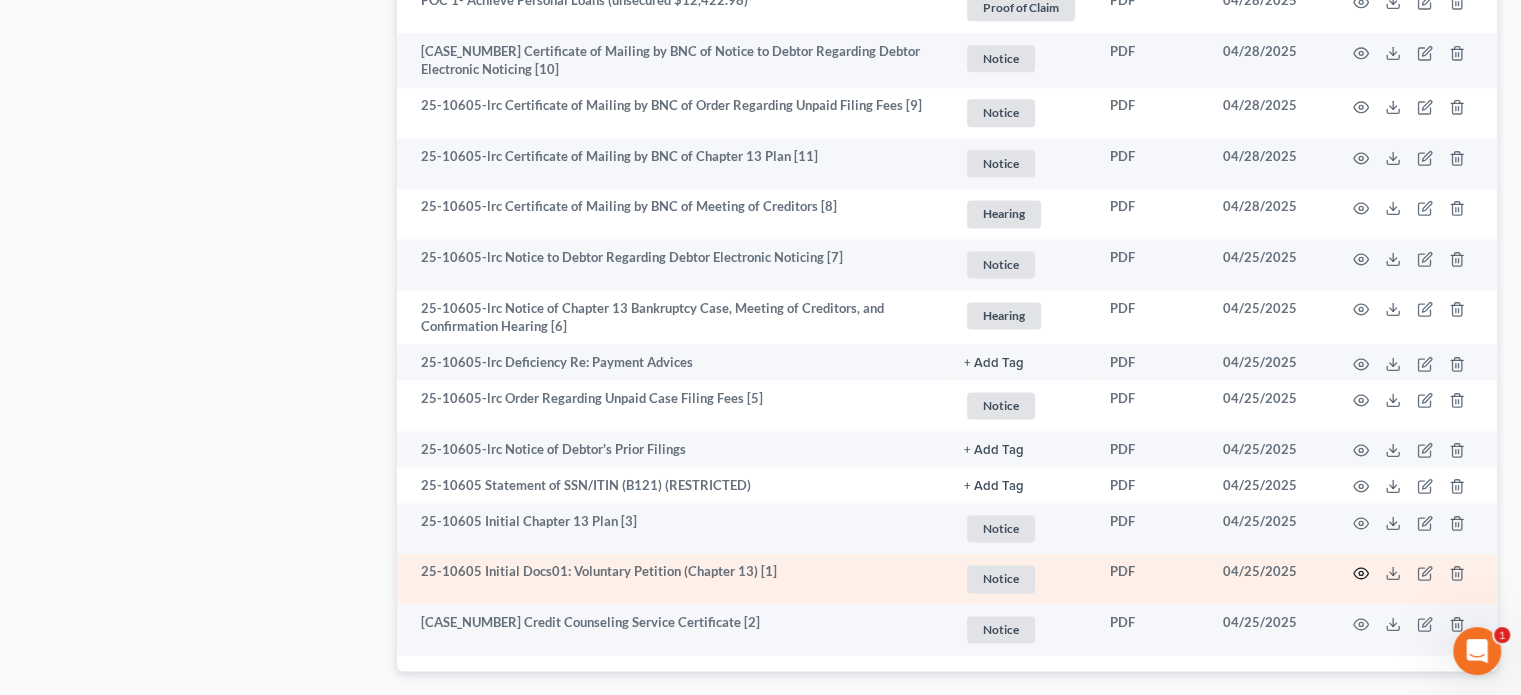 click 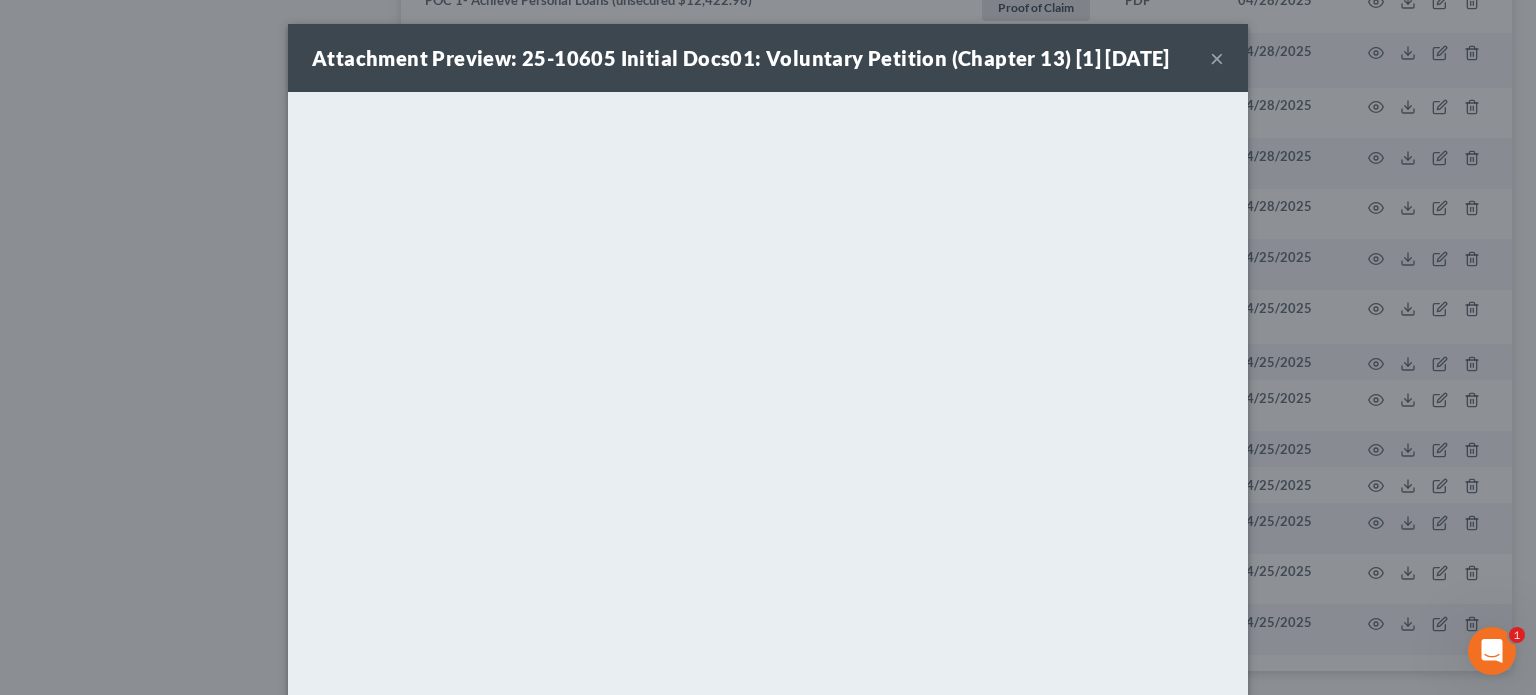 click on "×" at bounding box center (1217, 58) 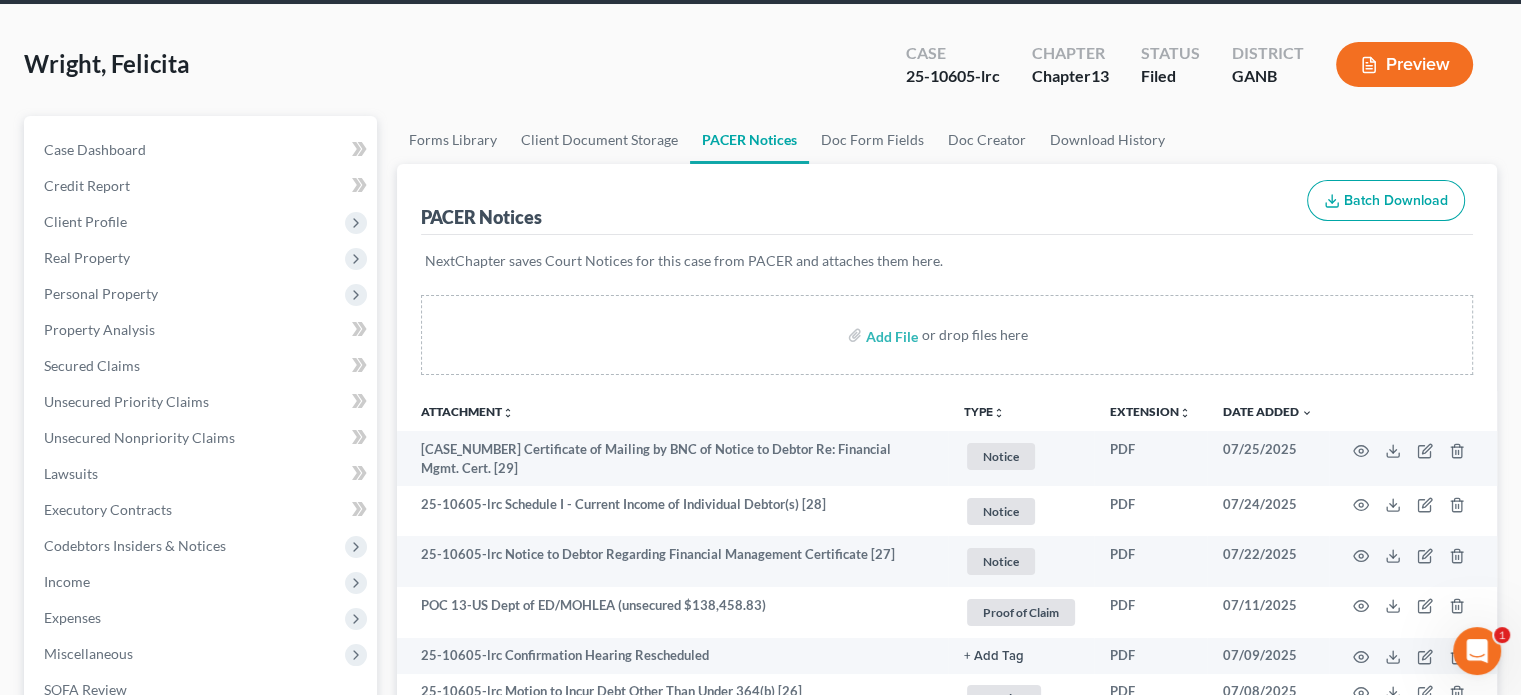 scroll, scrollTop: 0, scrollLeft: 0, axis: both 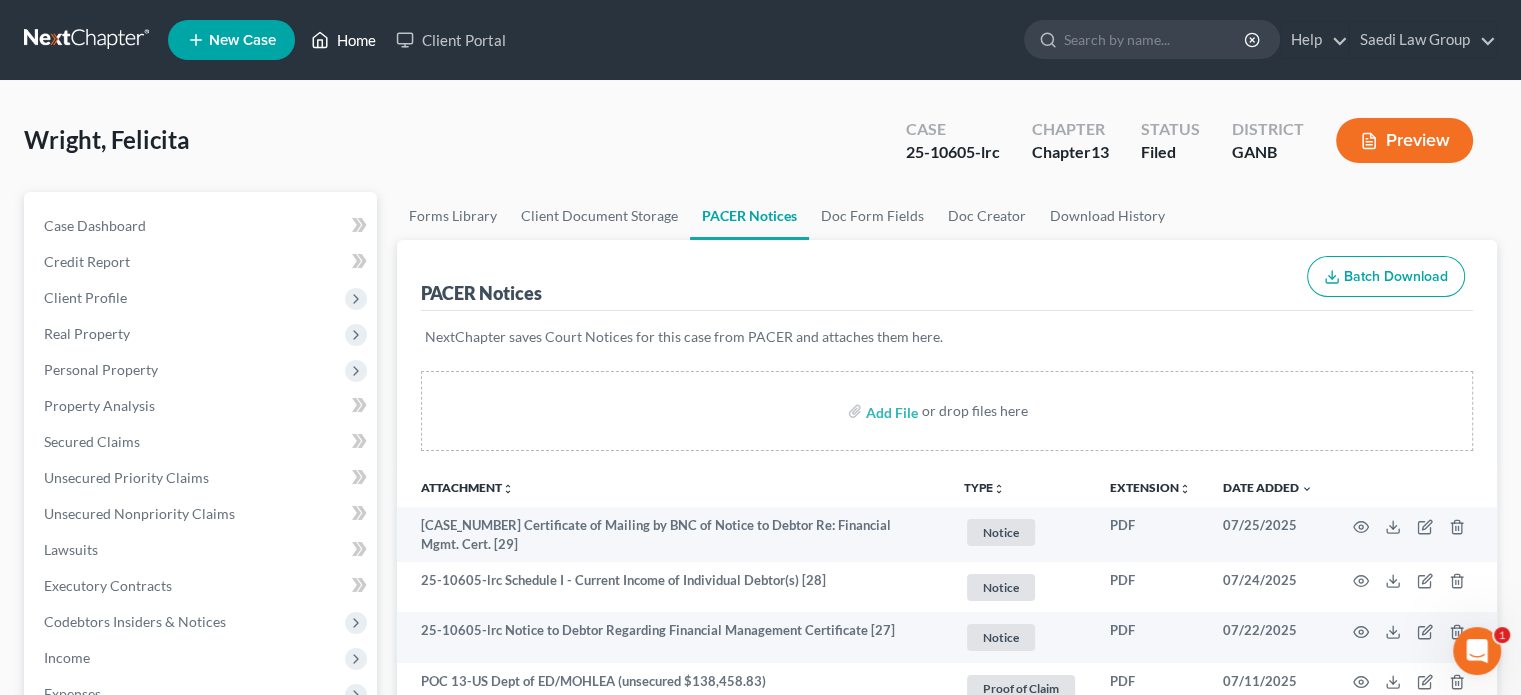 drag, startPoint x: 351, startPoint y: 36, endPoint x: 359, endPoint y: 44, distance: 11.313708 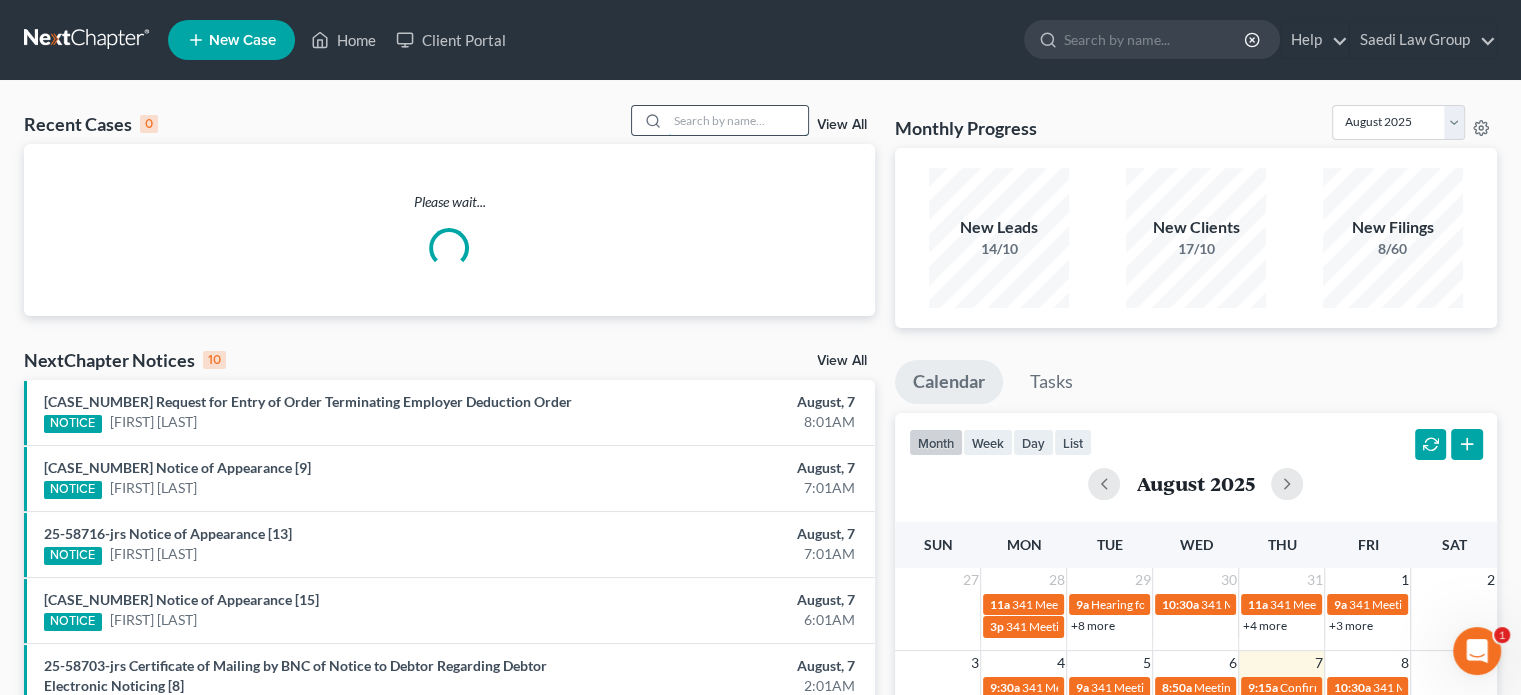click at bounding box center [738, 120] 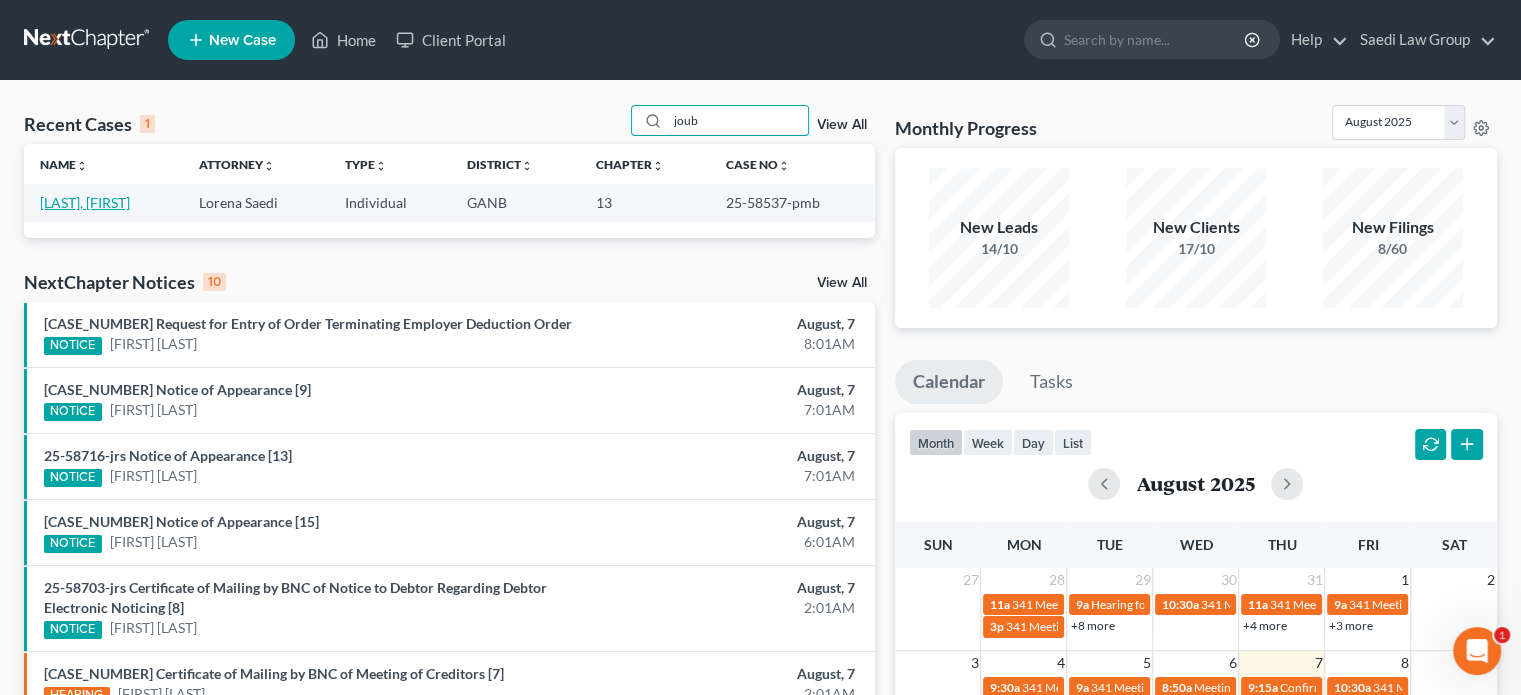 type on "joub" 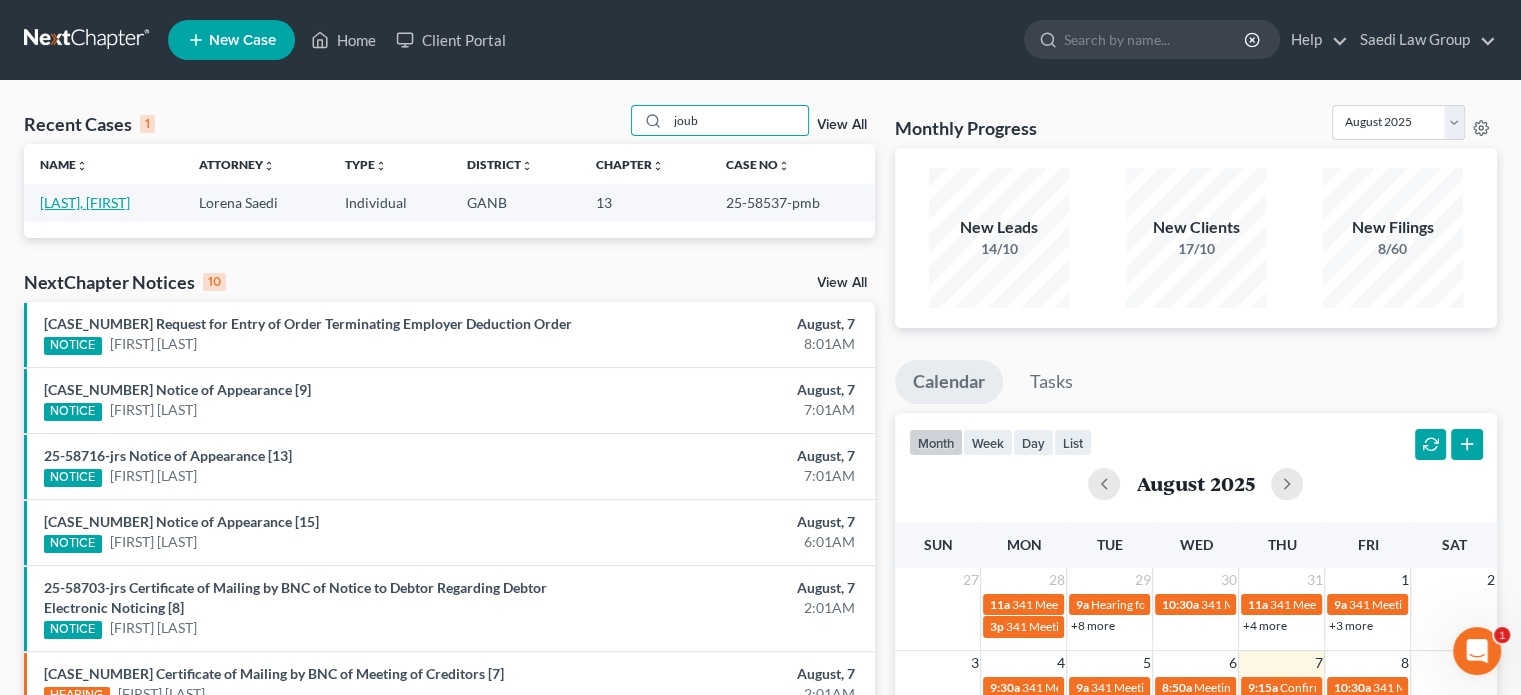 click on "[LAST], [FIRST]" at bounding box center (85, 202) 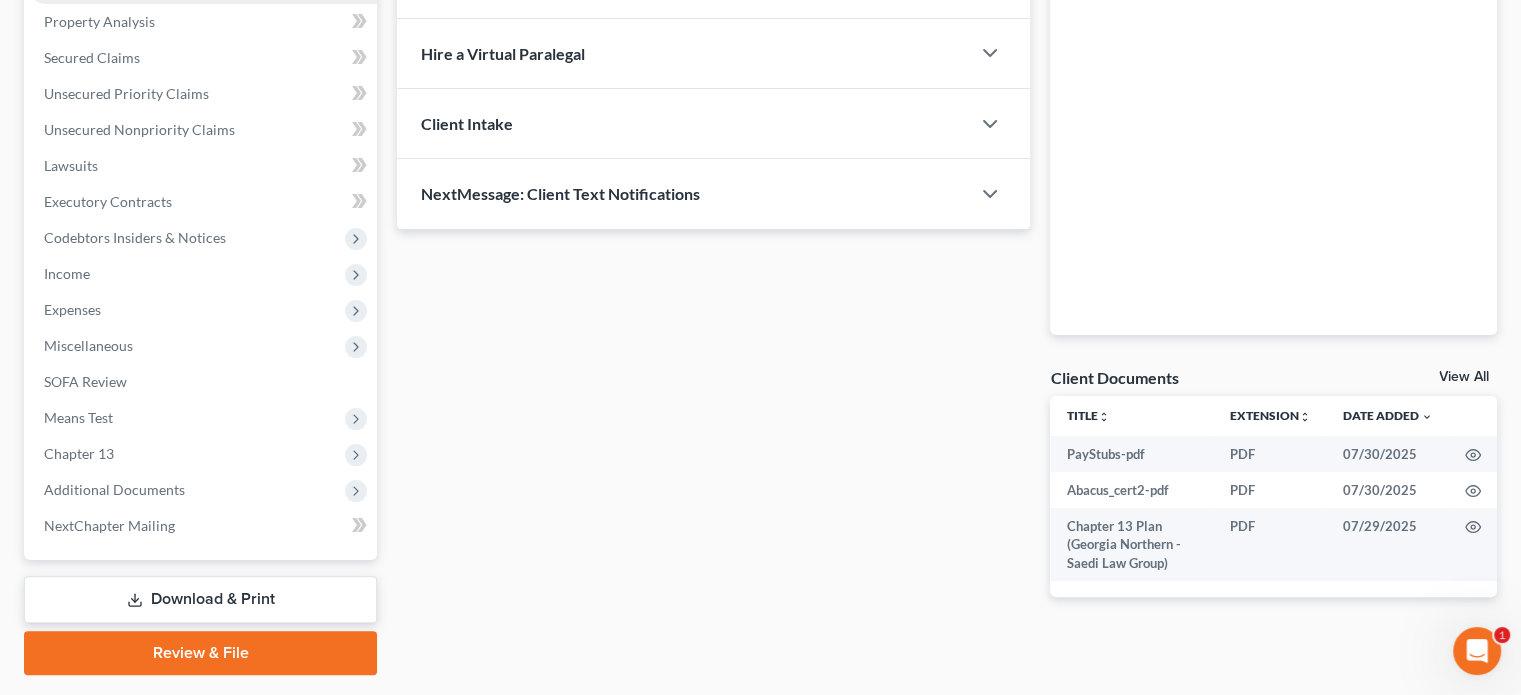 scroll, scrollTop: 400, scrollLeft: 0, axis: vertical 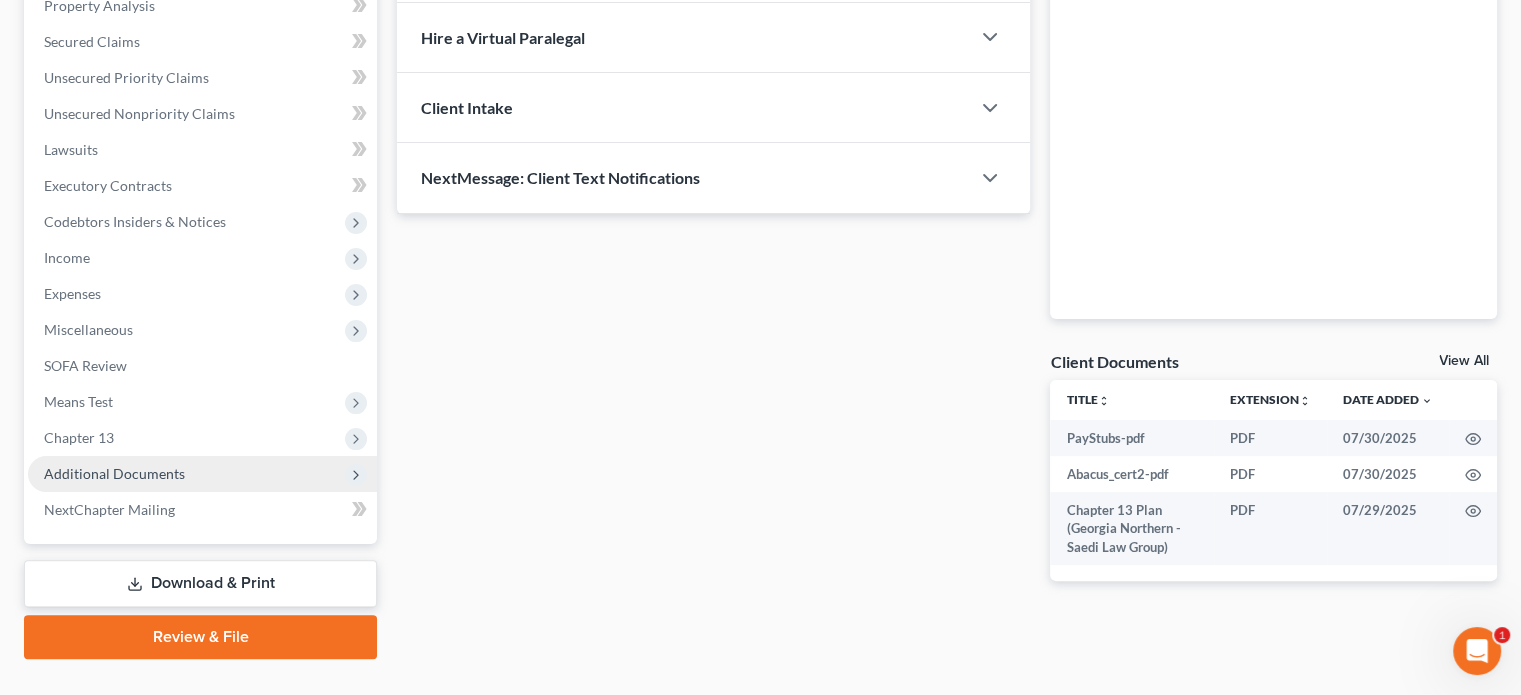 click on "Additional Documents" at bounding box center [114, 473] 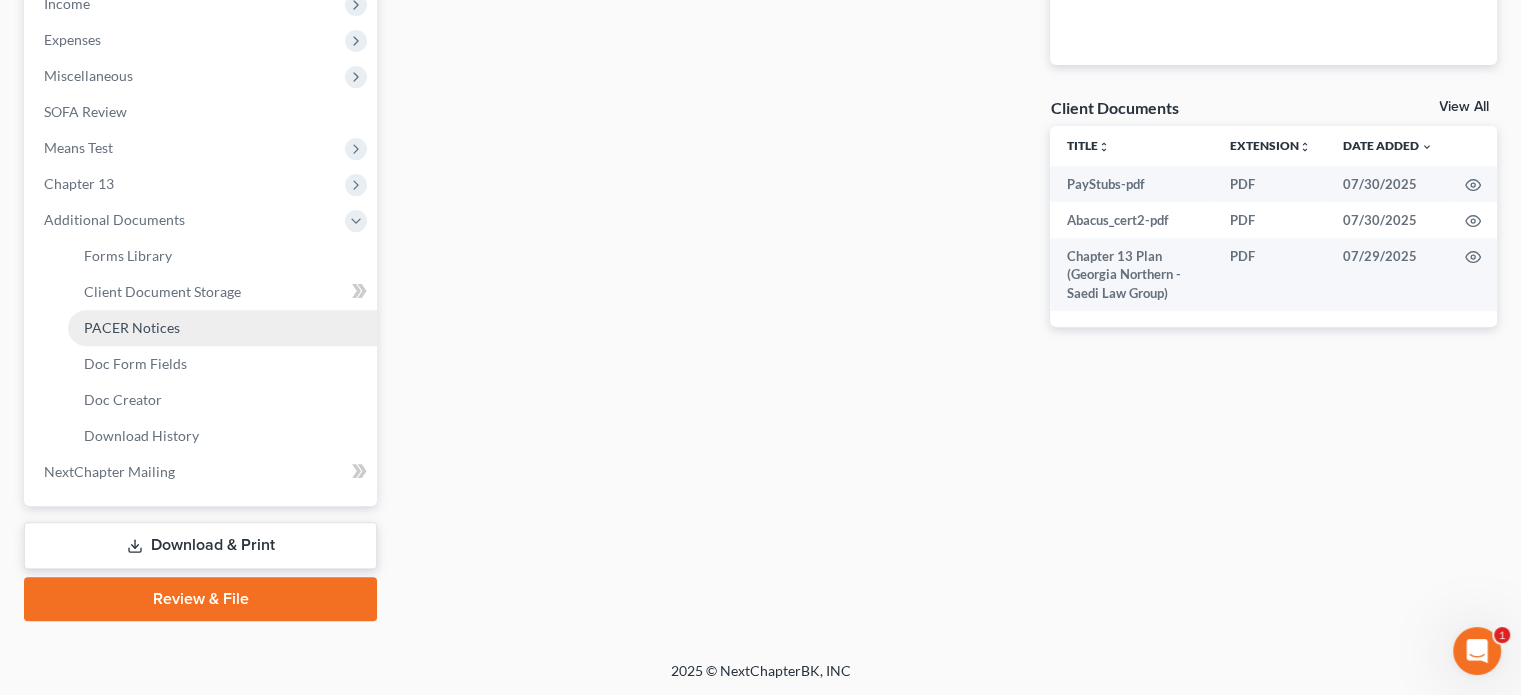 click on "PACER Notices" at bounding box center [132, 327] 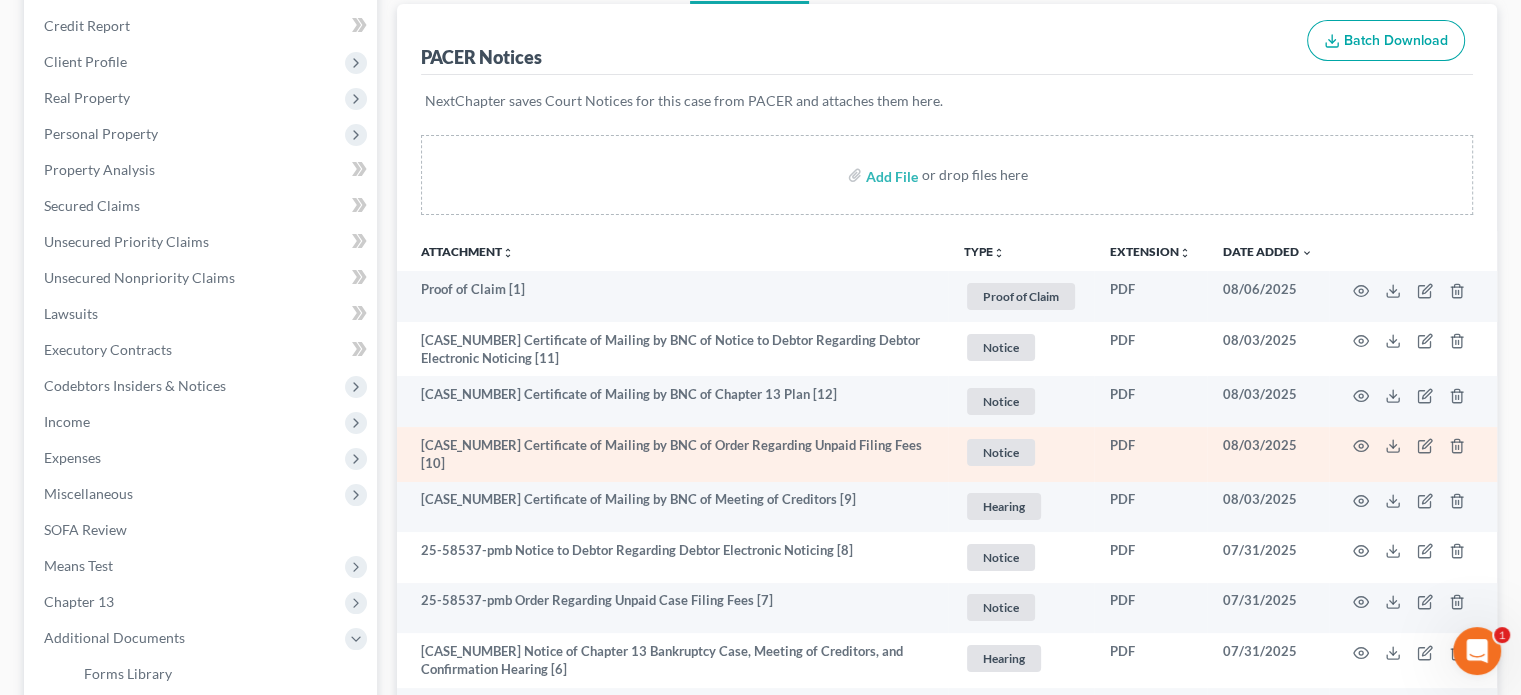 scroll, scrollTop: 300, scrollLeft: 0, axis: vertical 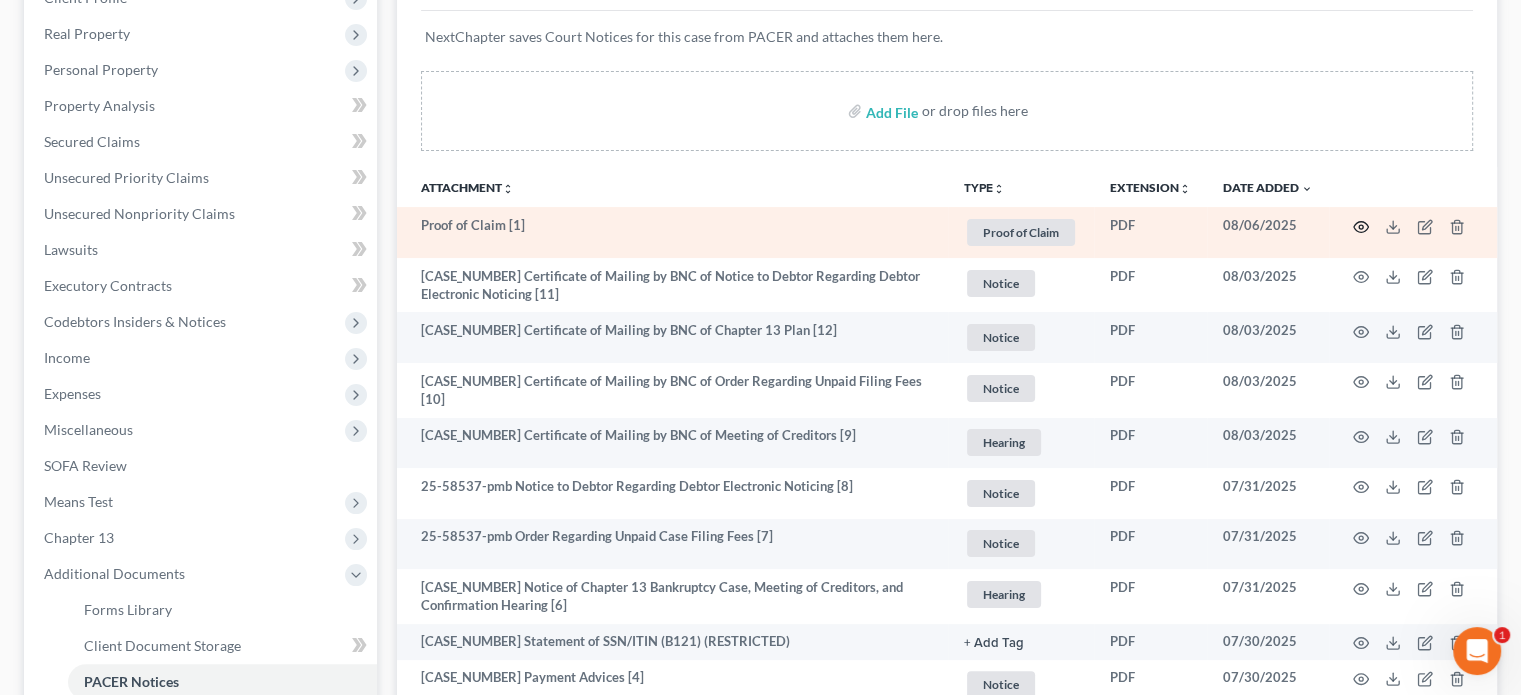 click 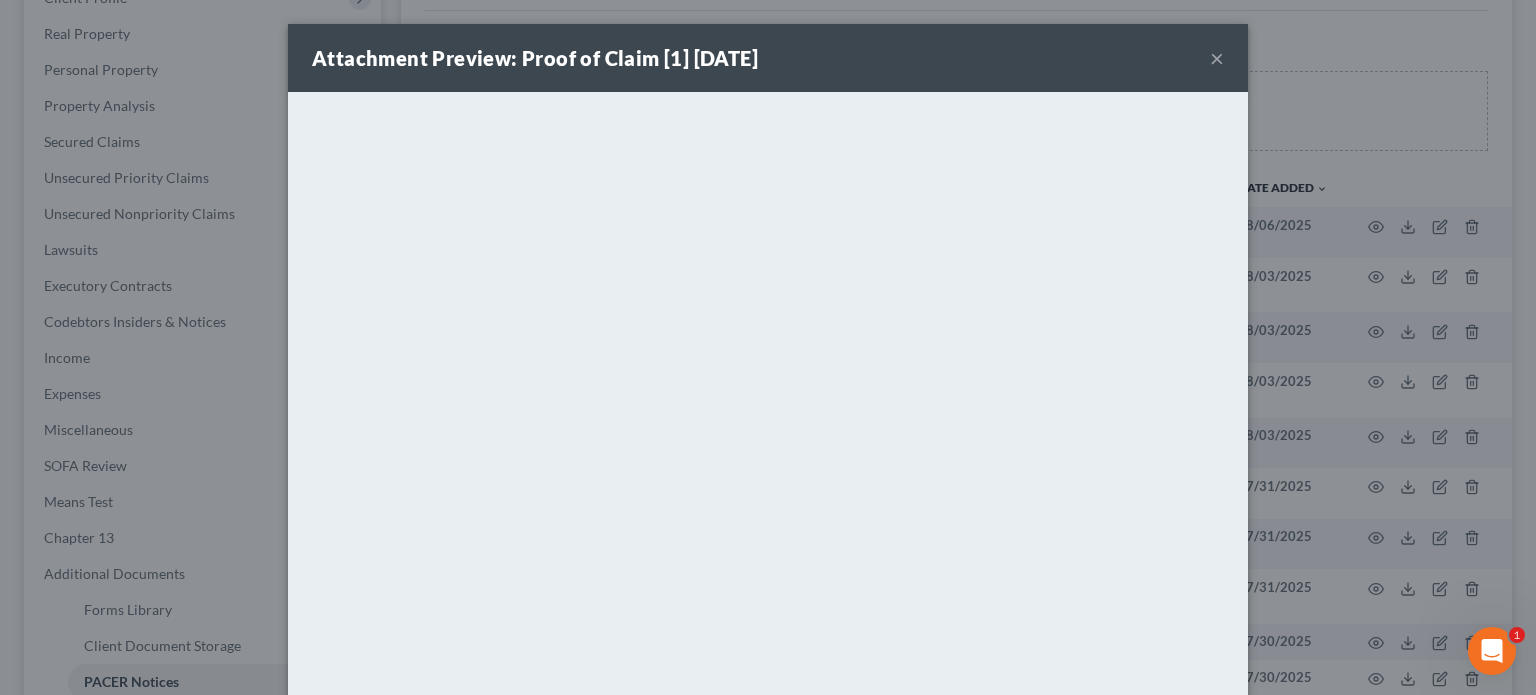 click on "×" at bounding box center [1217, 58] 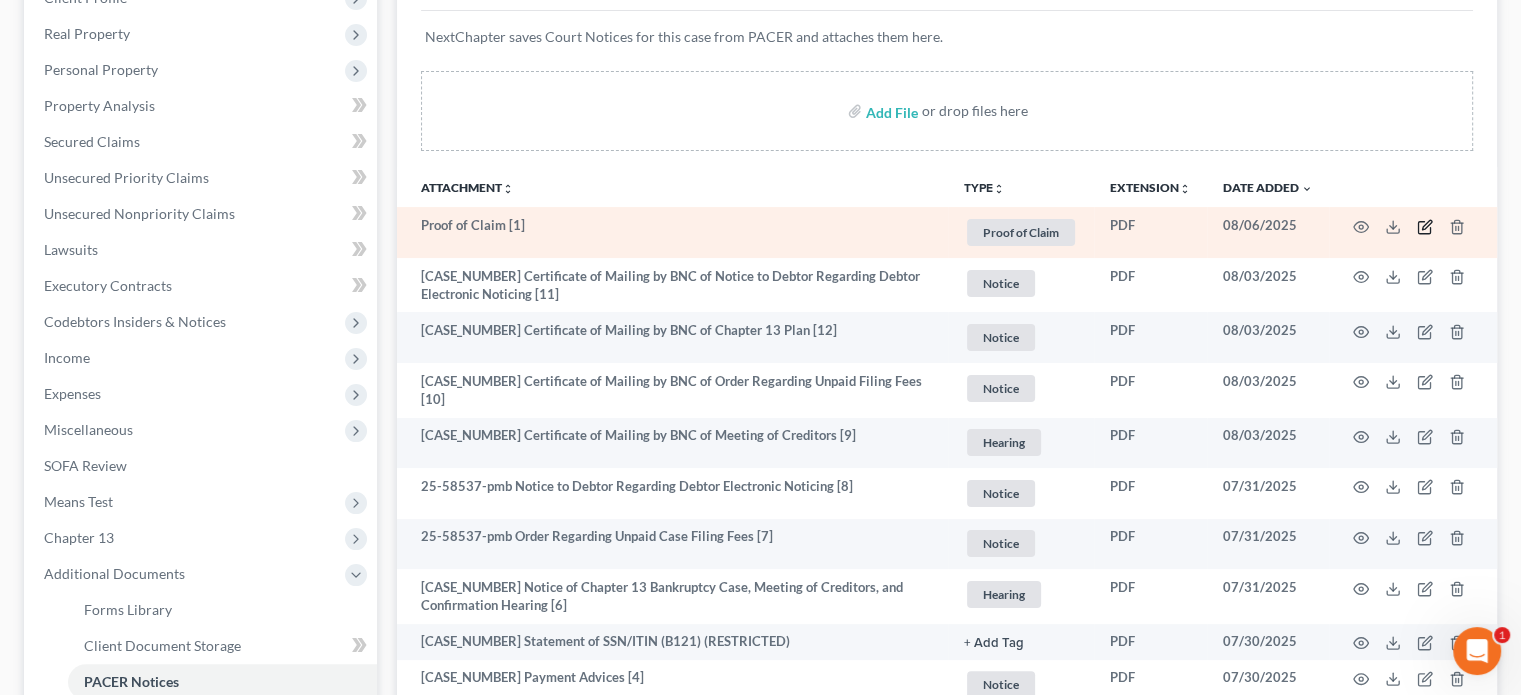 click 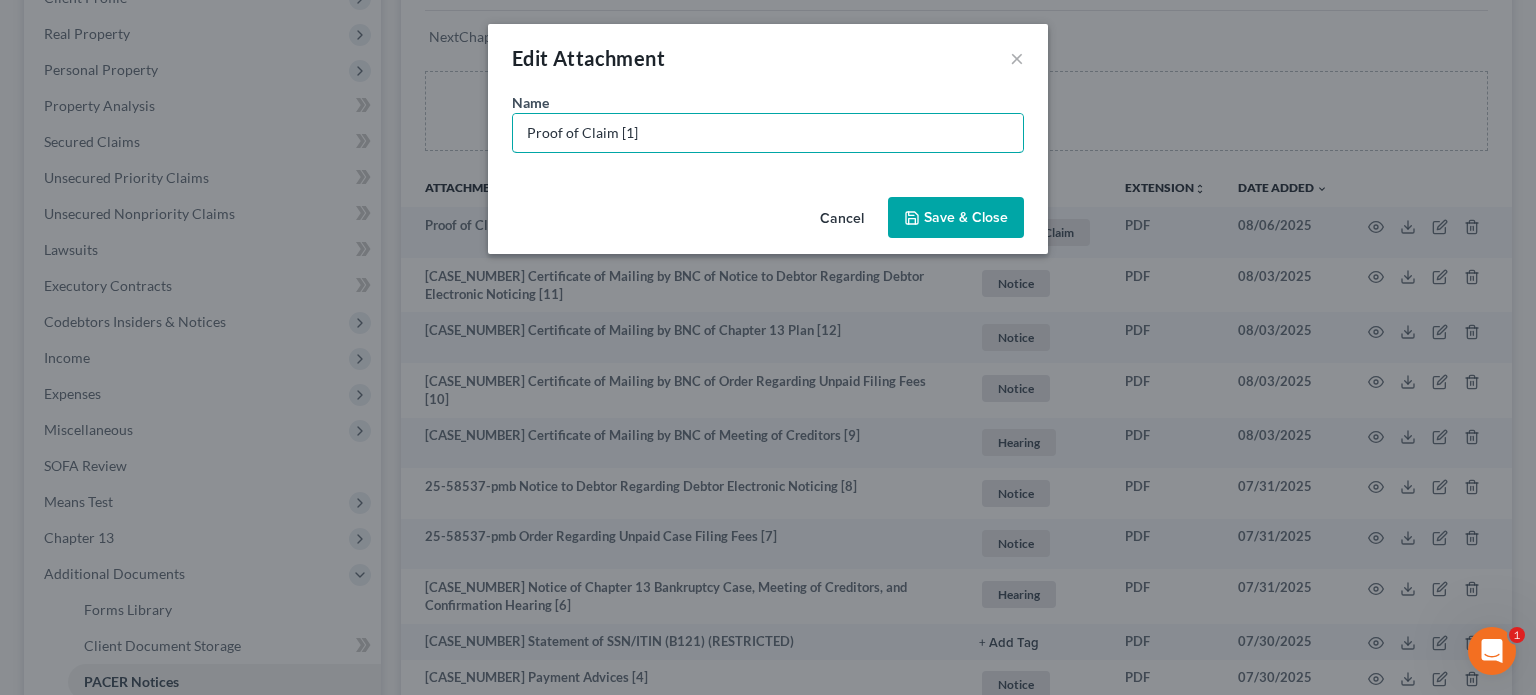 drag, startPoint x: 678, startPoint y: 141, endPoint x: 0, endPoint y: 50, distance: 684.07965 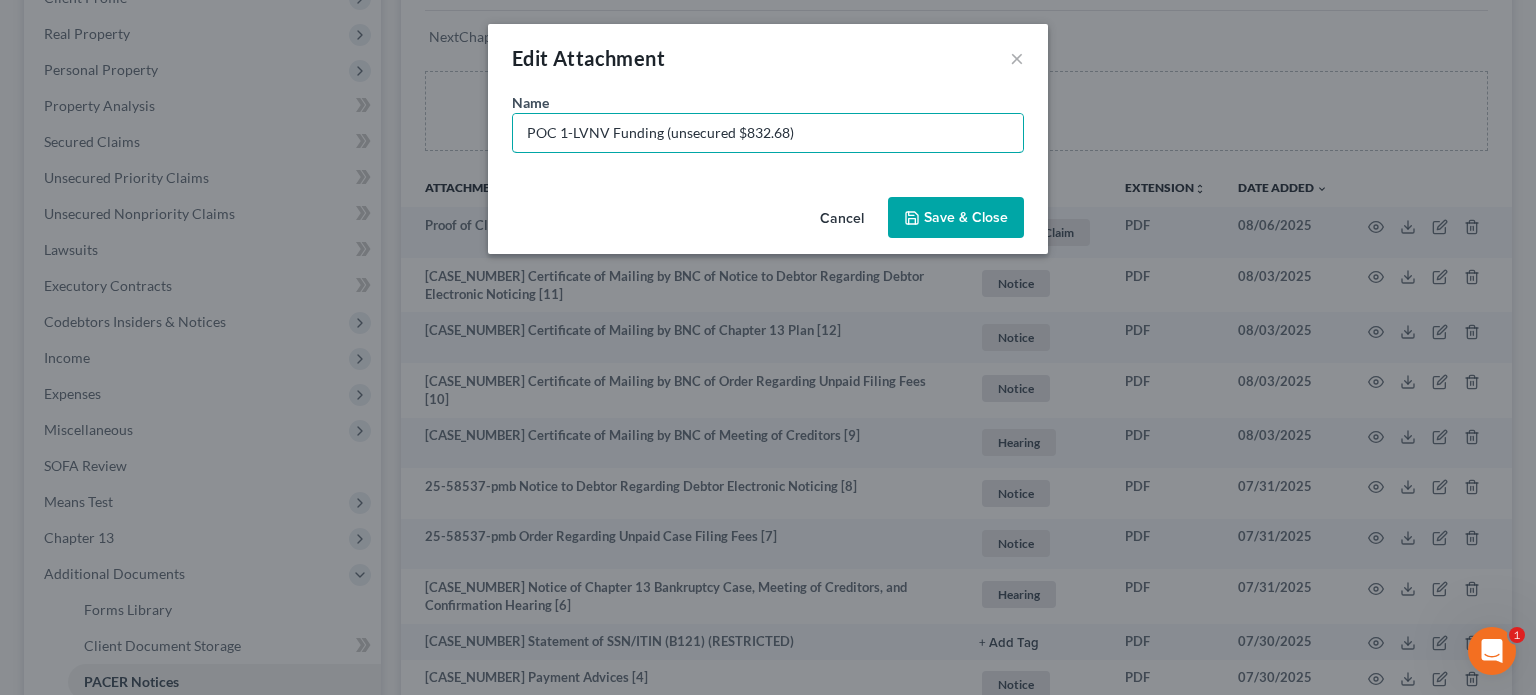 type on "POC 1-LVNV Funding (unsecured $832.68)" 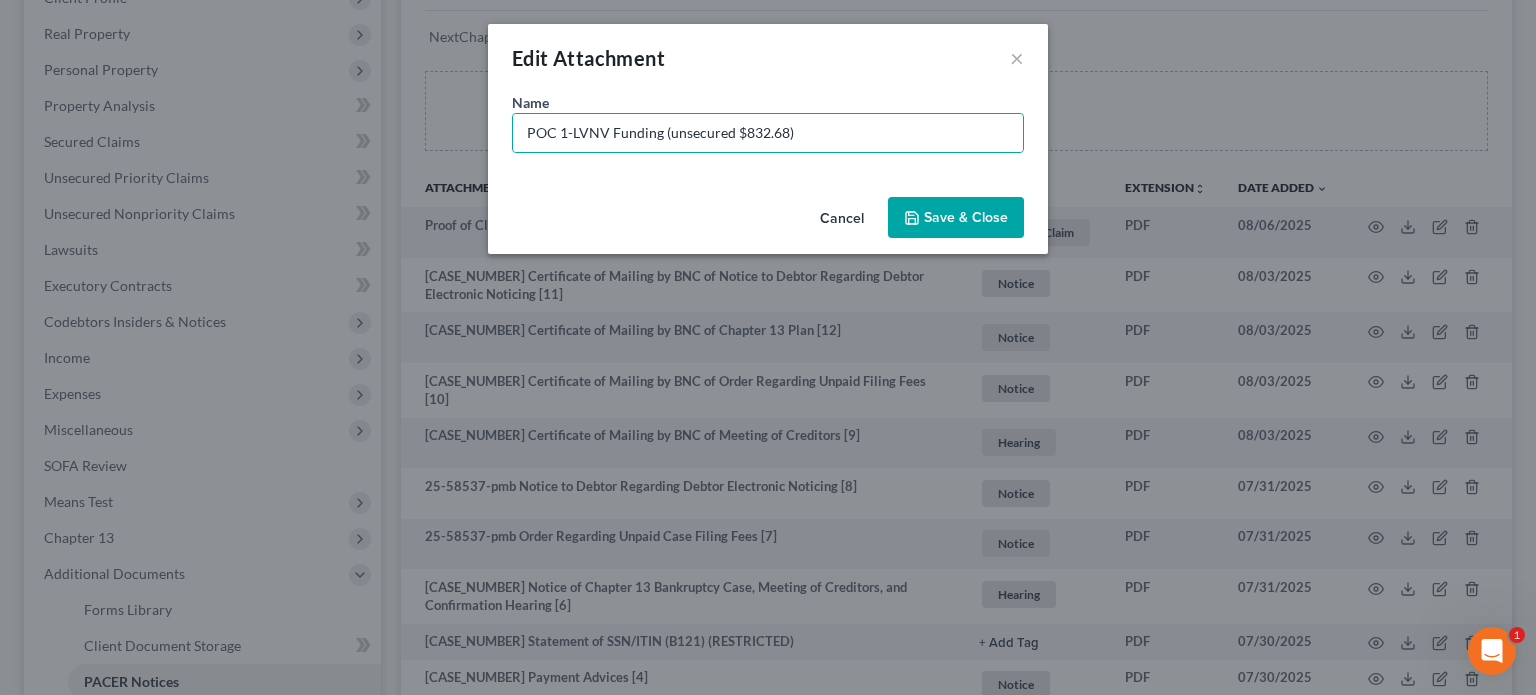 click on "Save & Close" at bounding box center [966, 217] 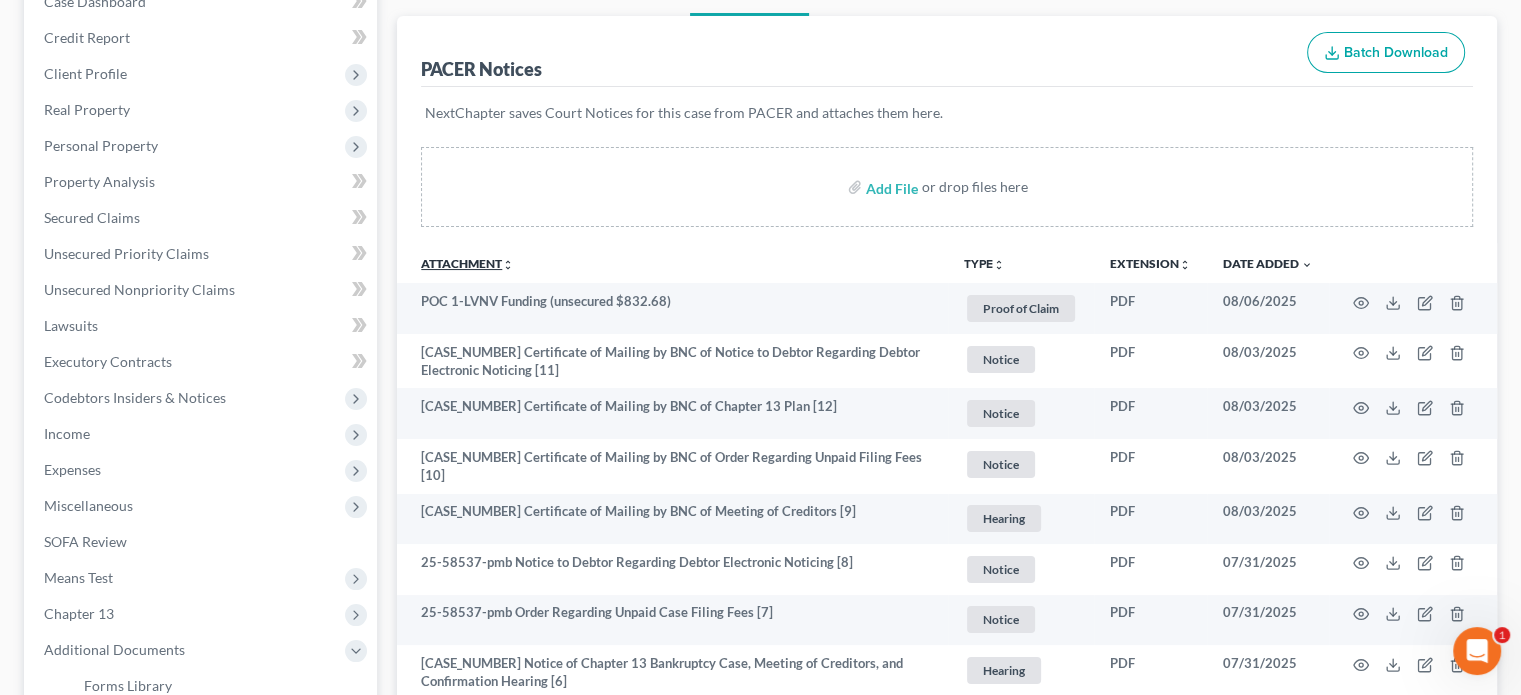 scroll, scrollTop: 0, scrollLeft: 0, axis: both 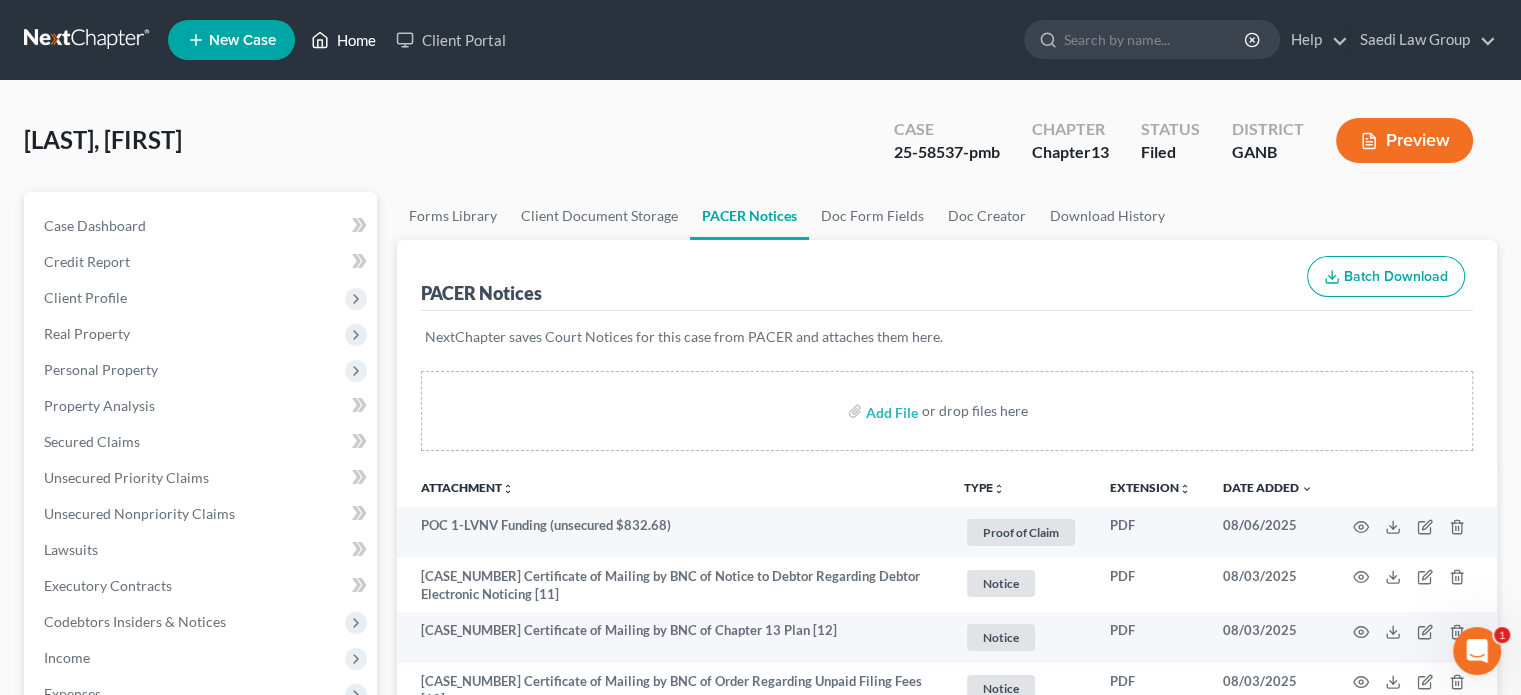 click on "Home" at bounding box center (343, 40) 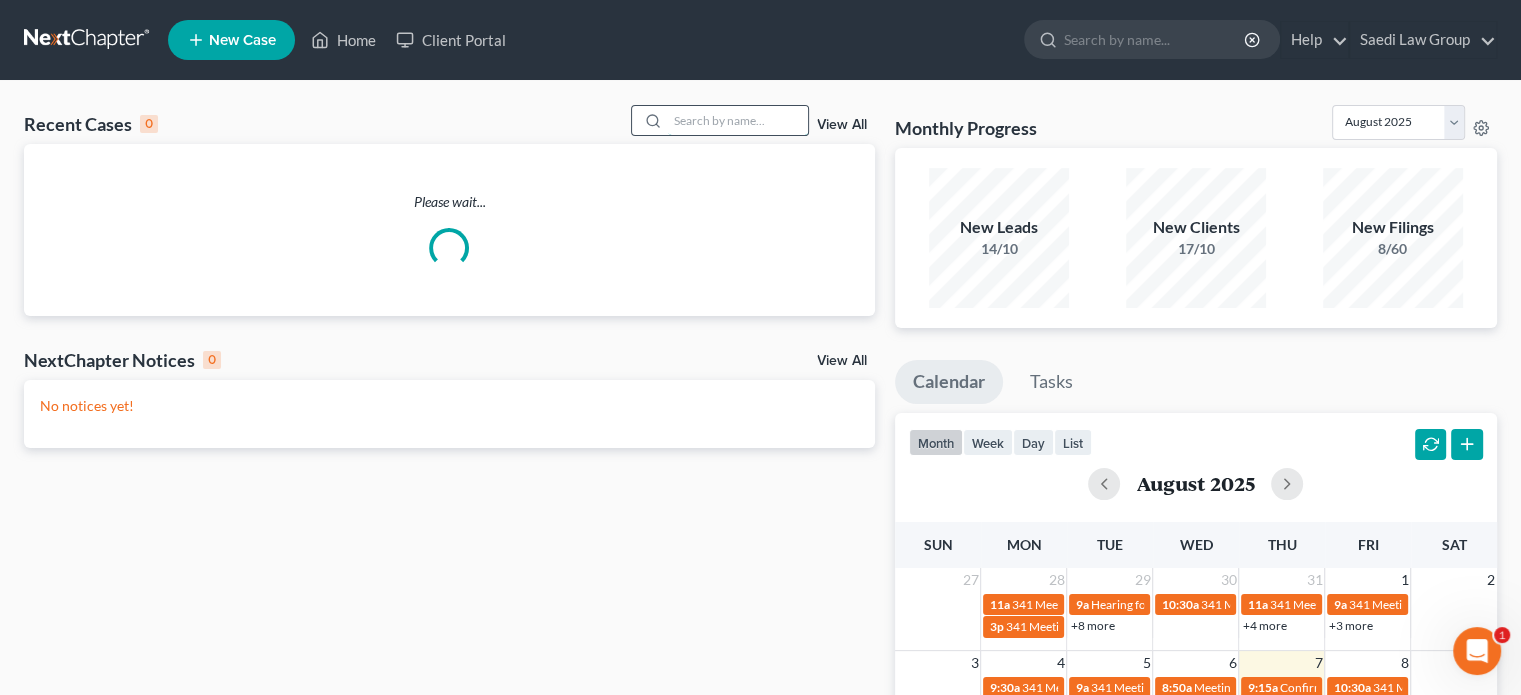 click at bounding box center [738, 120] 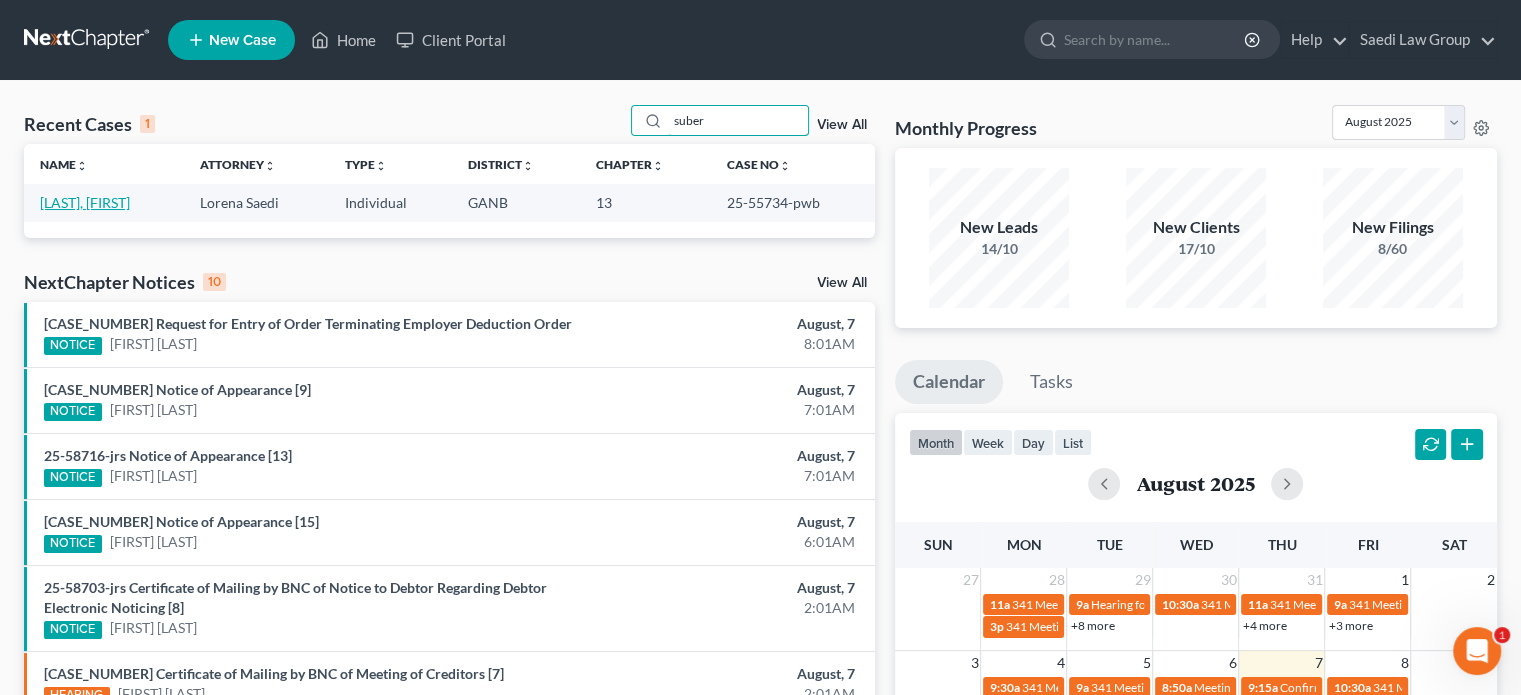 type on "suber" 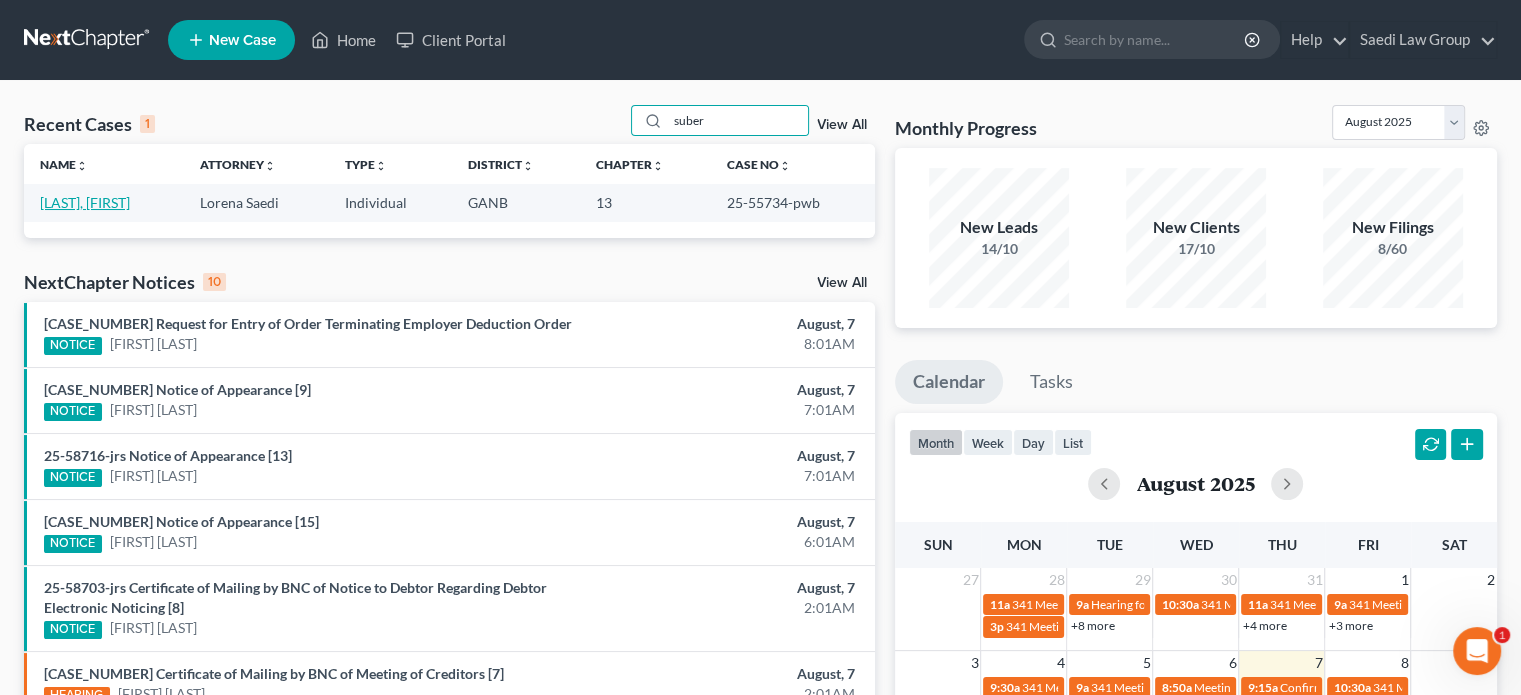 click on "[LAST], [FIRST]" at bounding box center [85, 202] 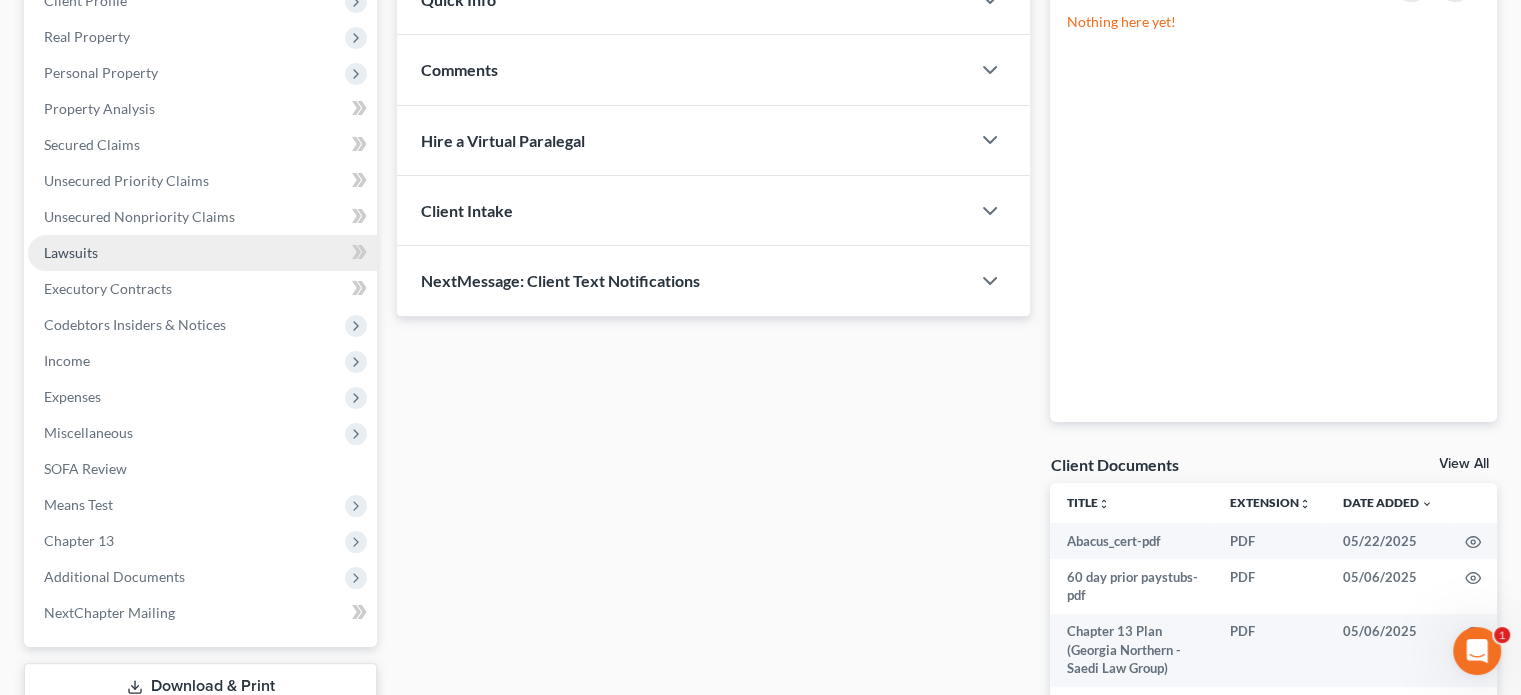 scroll, scrollTop: 300, scrollLeft: 0, axis: vertical 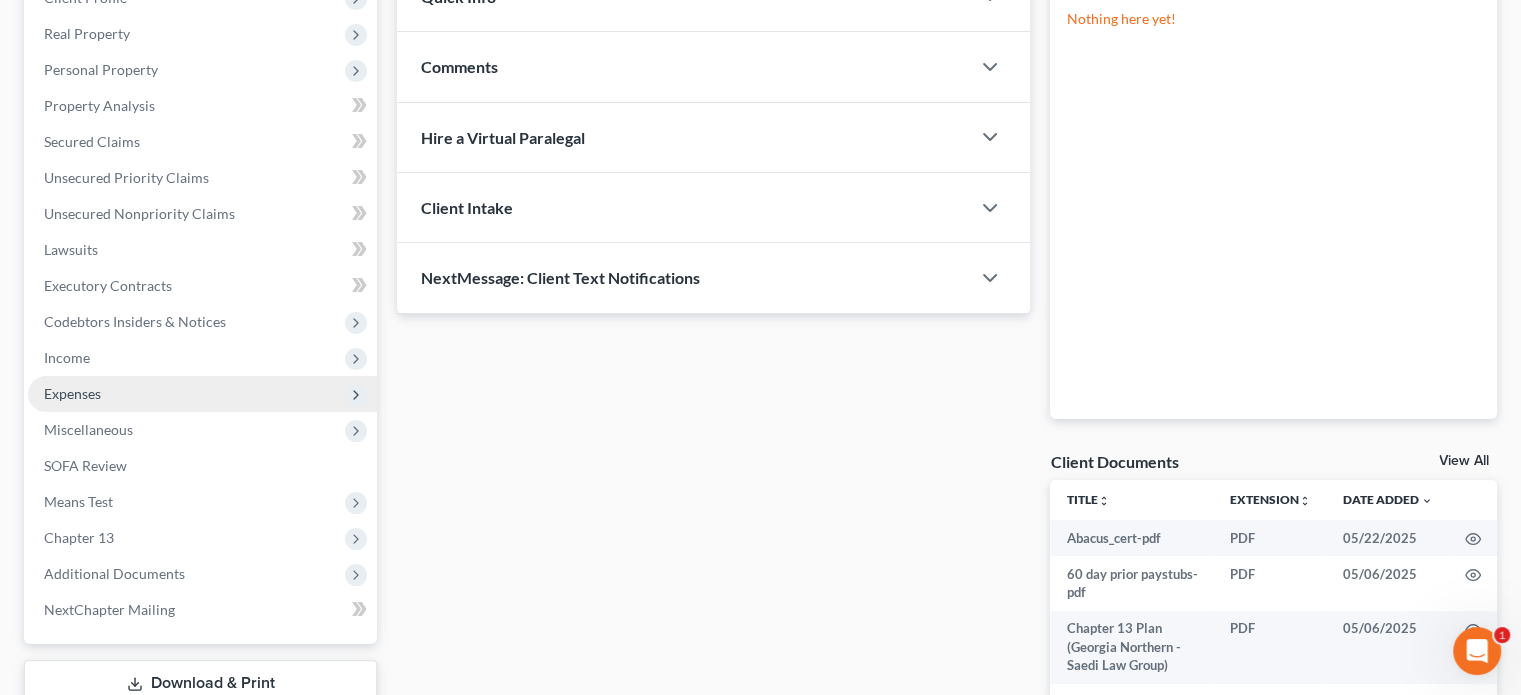 click on "Expenses" at bounding box center [72, 393] 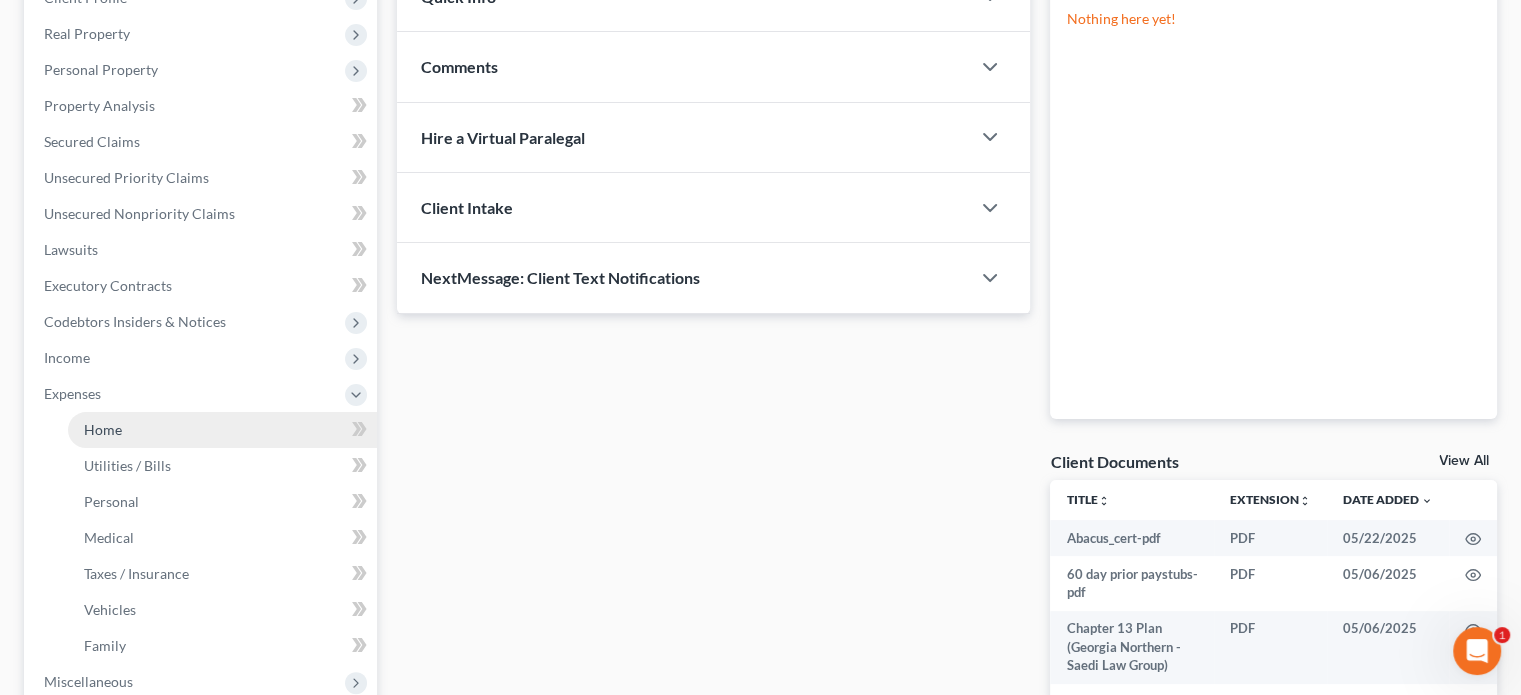 click on "Home" at bounding box center (103, 429) 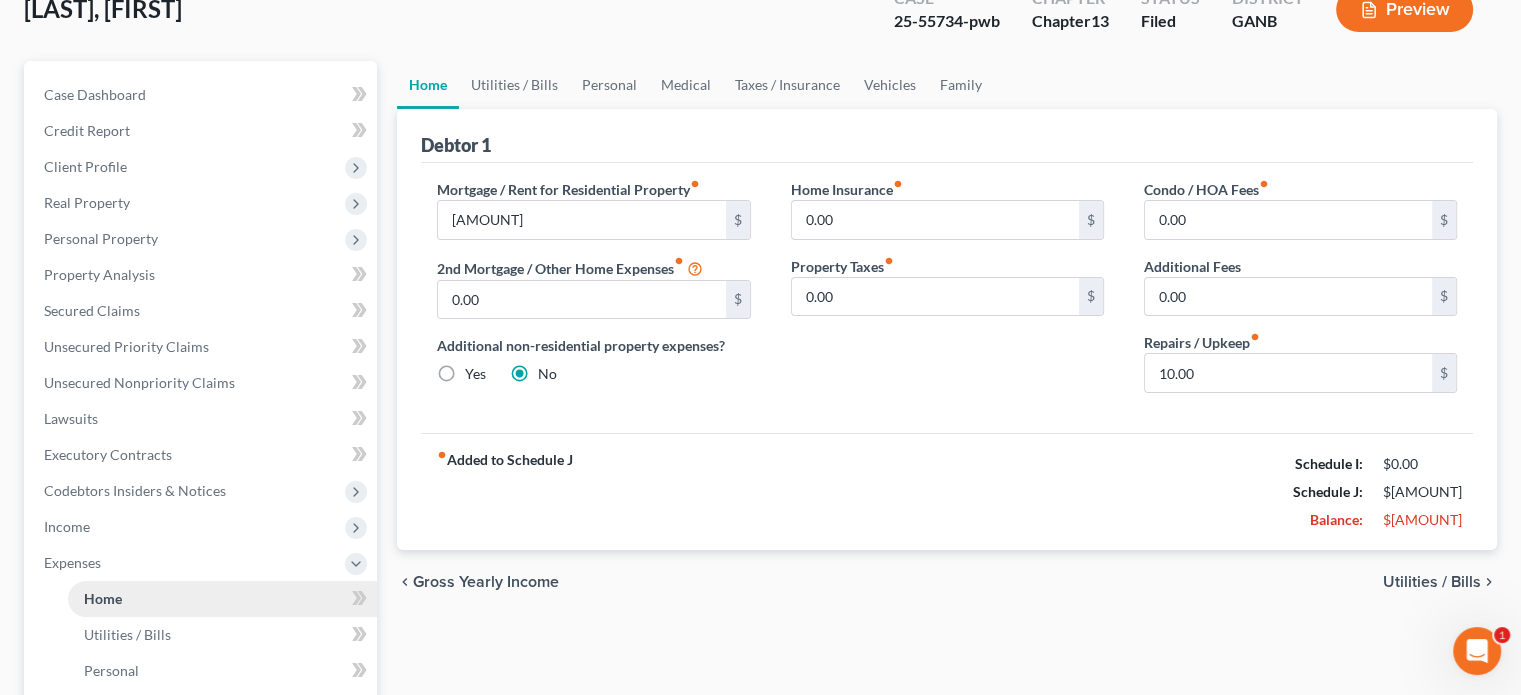 scroll, scrollTop: 0, scrollLeft: 0, axis: both 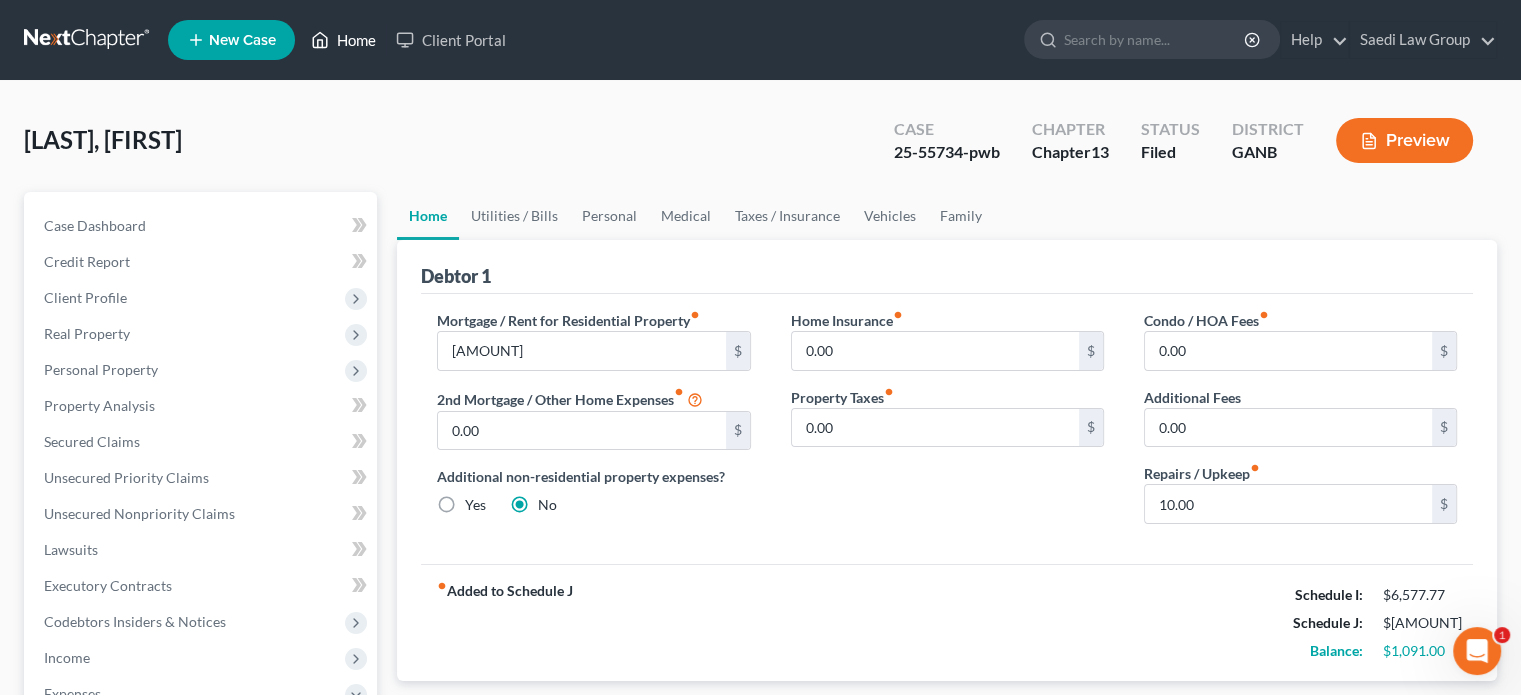click on "Home" at bounding box center (343, 40) 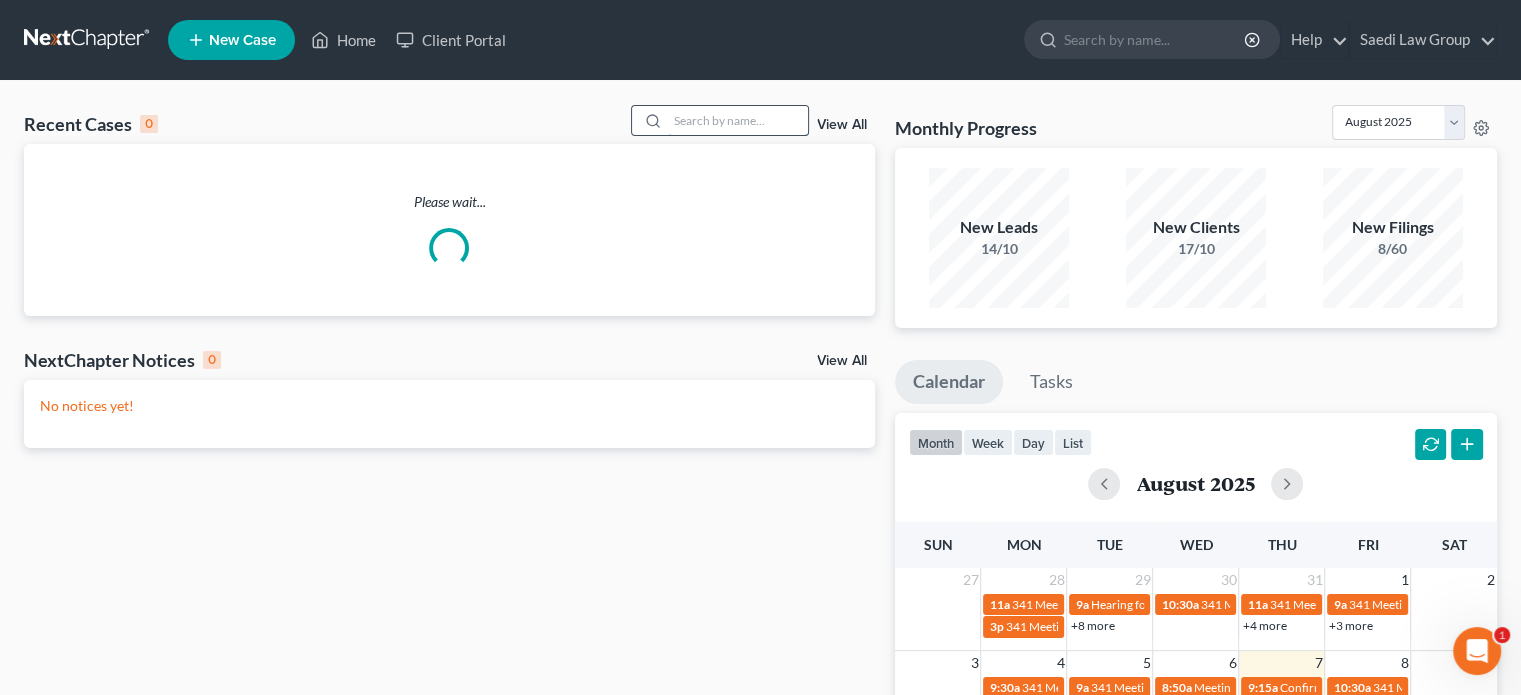 click at bounding box center [738, 120] 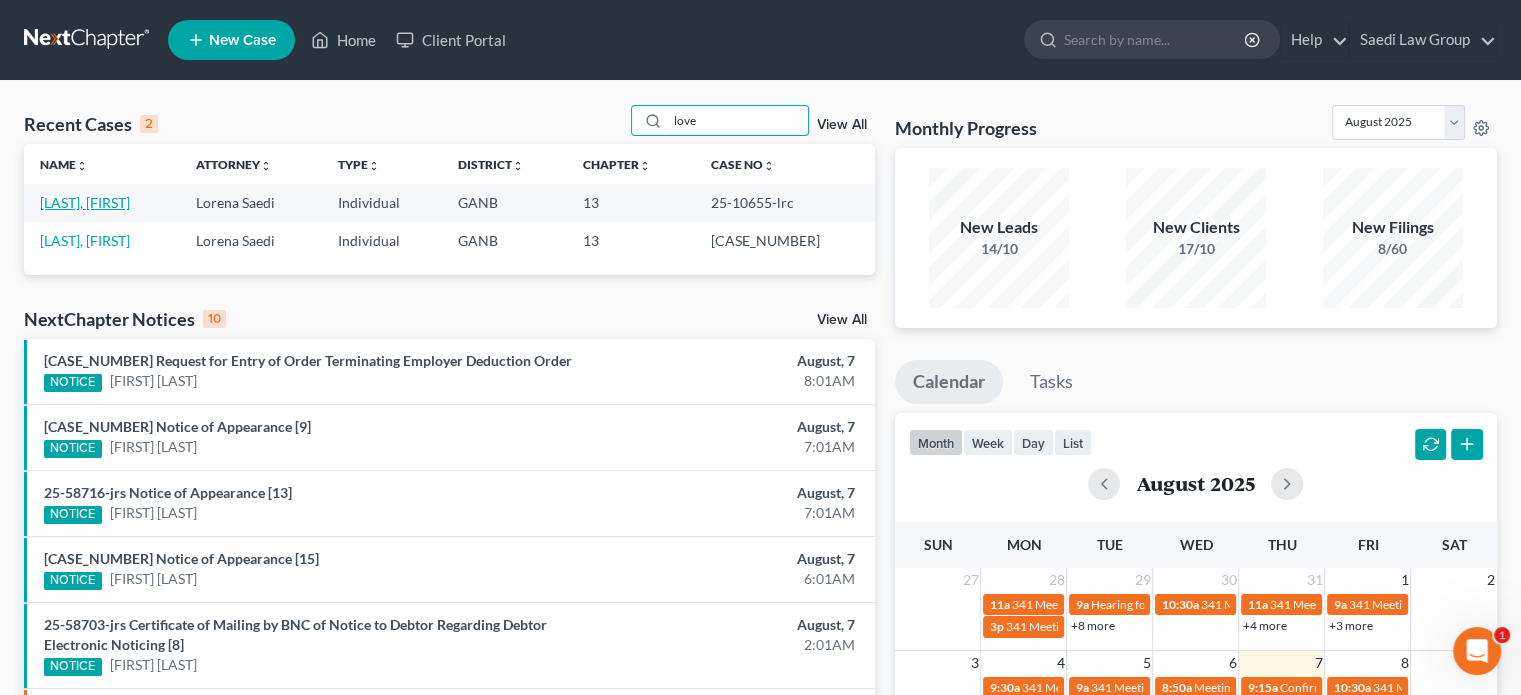 type on "love" 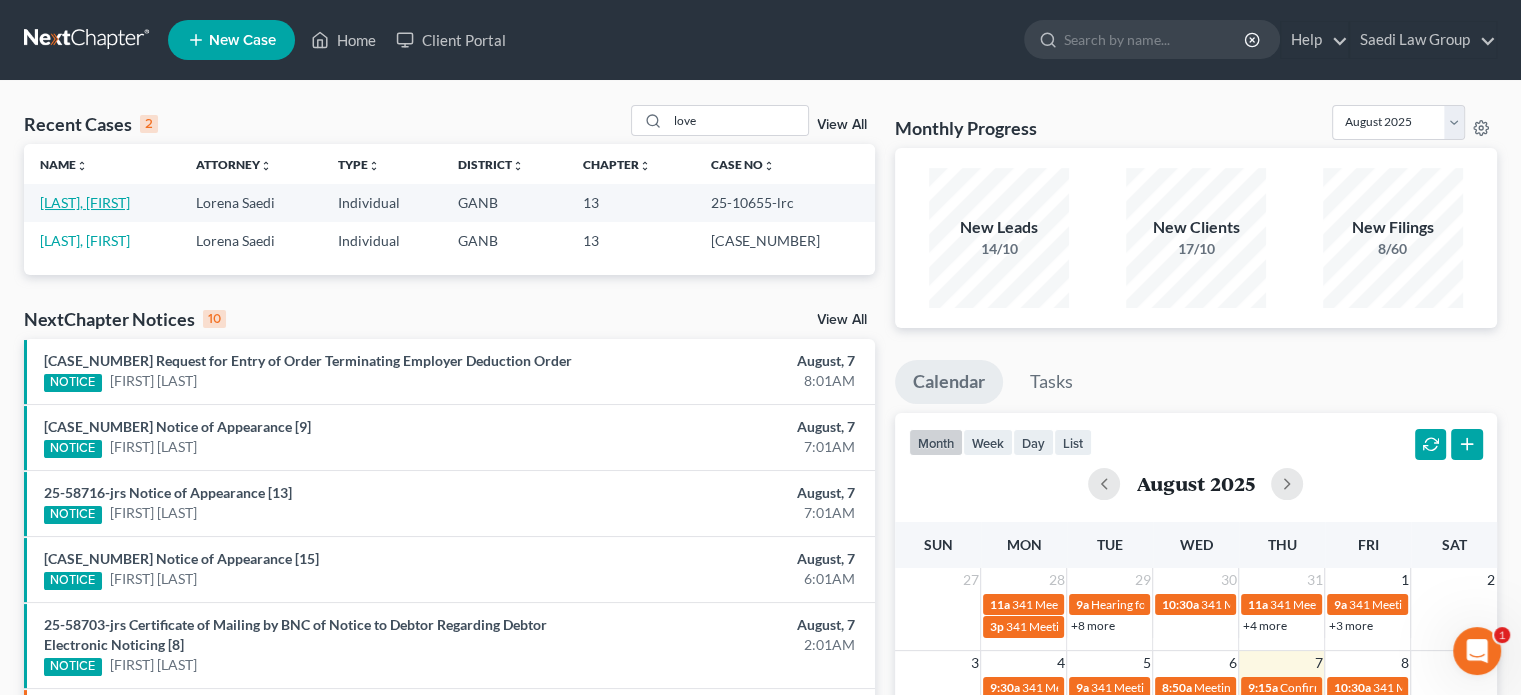 click on "[LAST], [FIRST]" at bounding box center (85, 202) 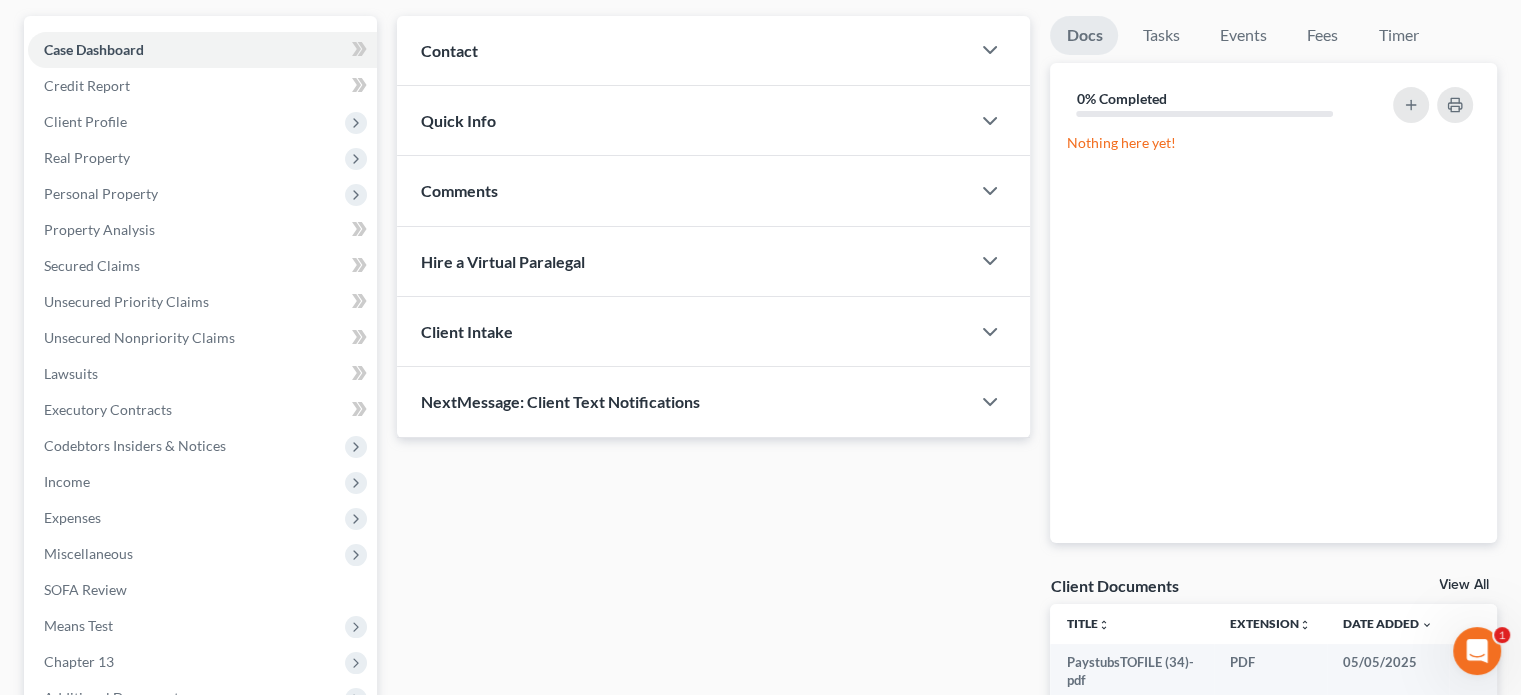 scroll, scrollTop: 438, scrollLeft: 0, axis: vertical 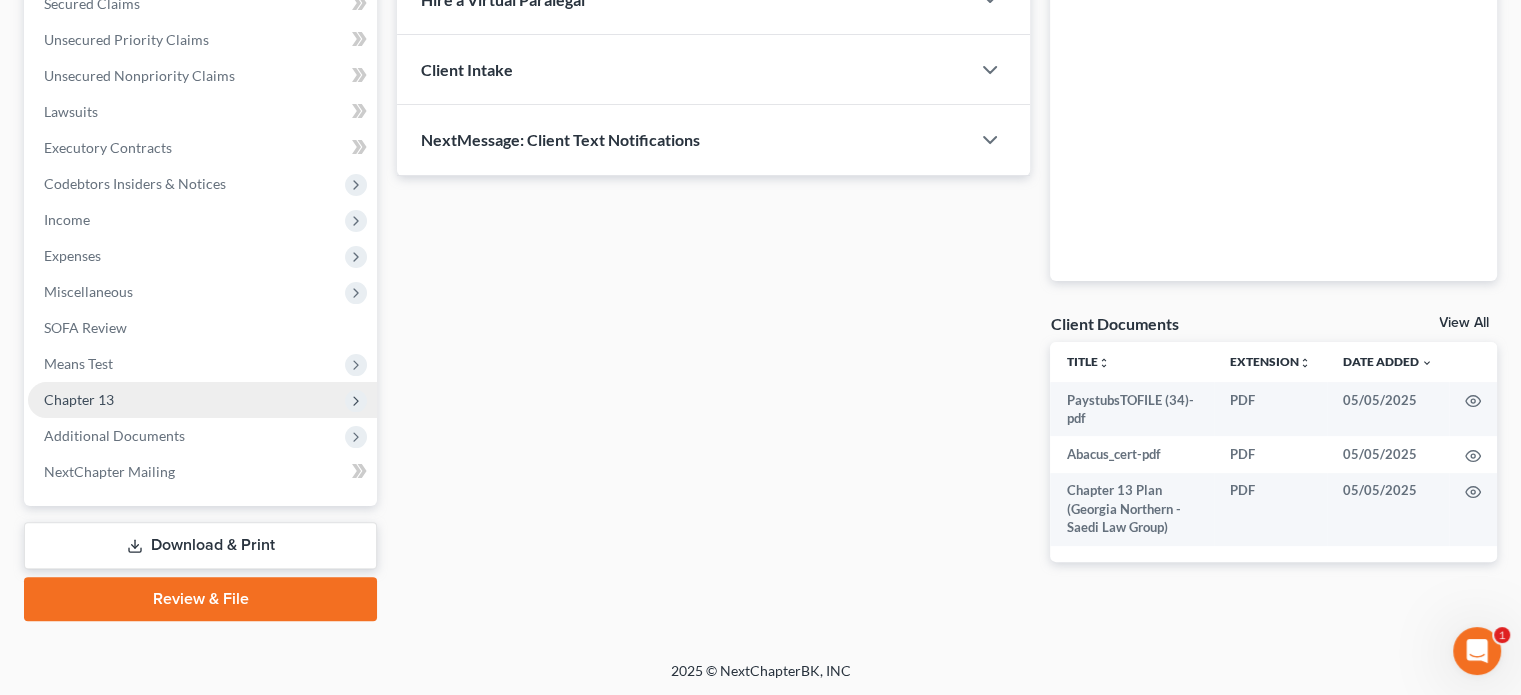 click on "Chapter 13" at bounding box center [79, 399] 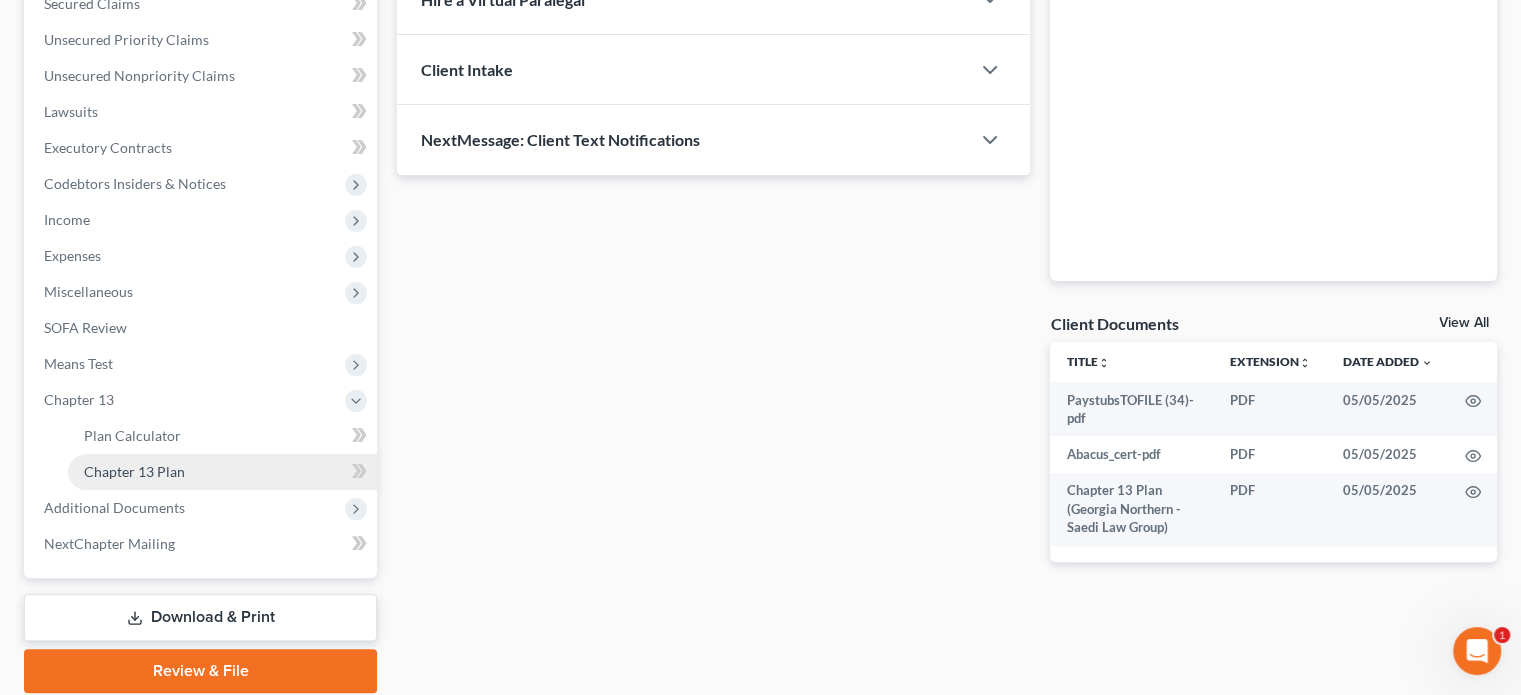 click on "Chapter 13 Plan" at bounding box center [134, 471] 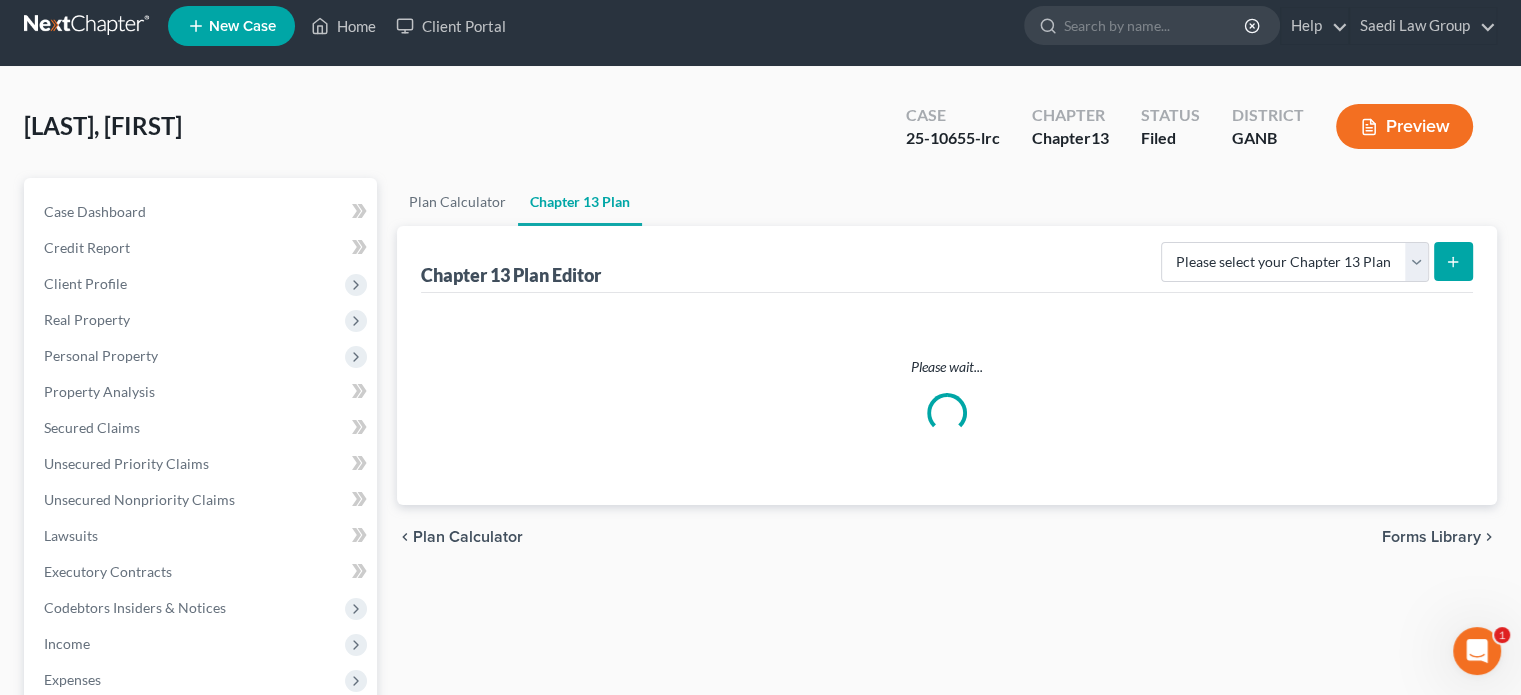 scroll, scrollTop: 0, scrollLeft: 0, axis: both 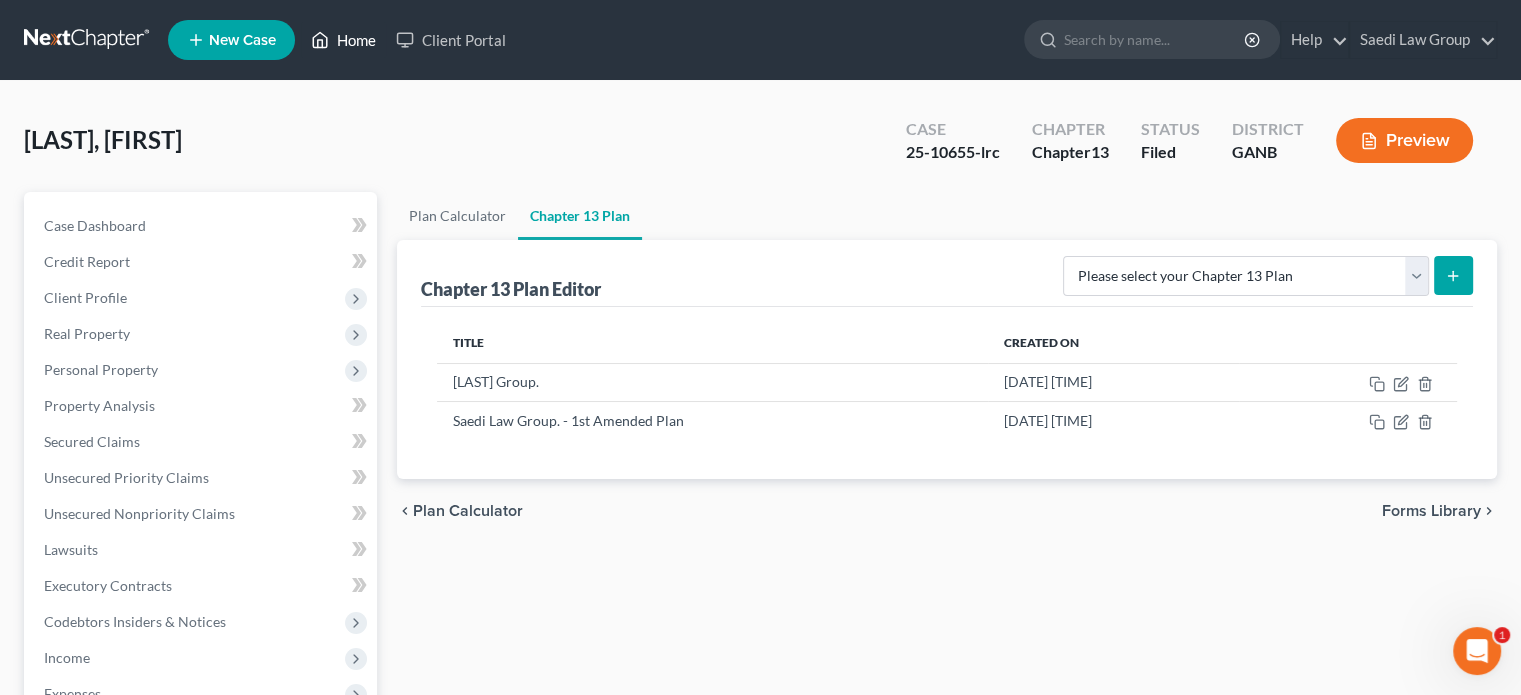 click on "Home" at bounding box center (343, 40) 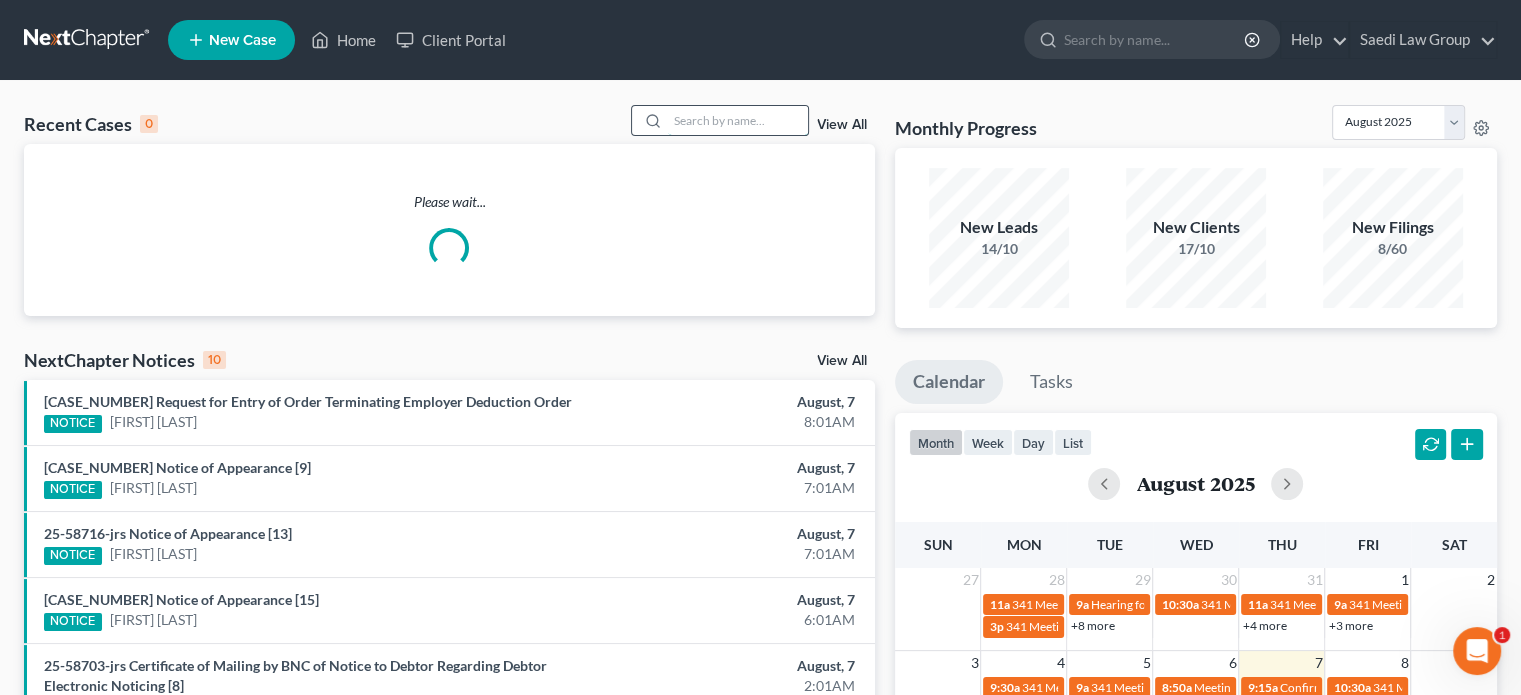 click at bounding box center (738, 120) 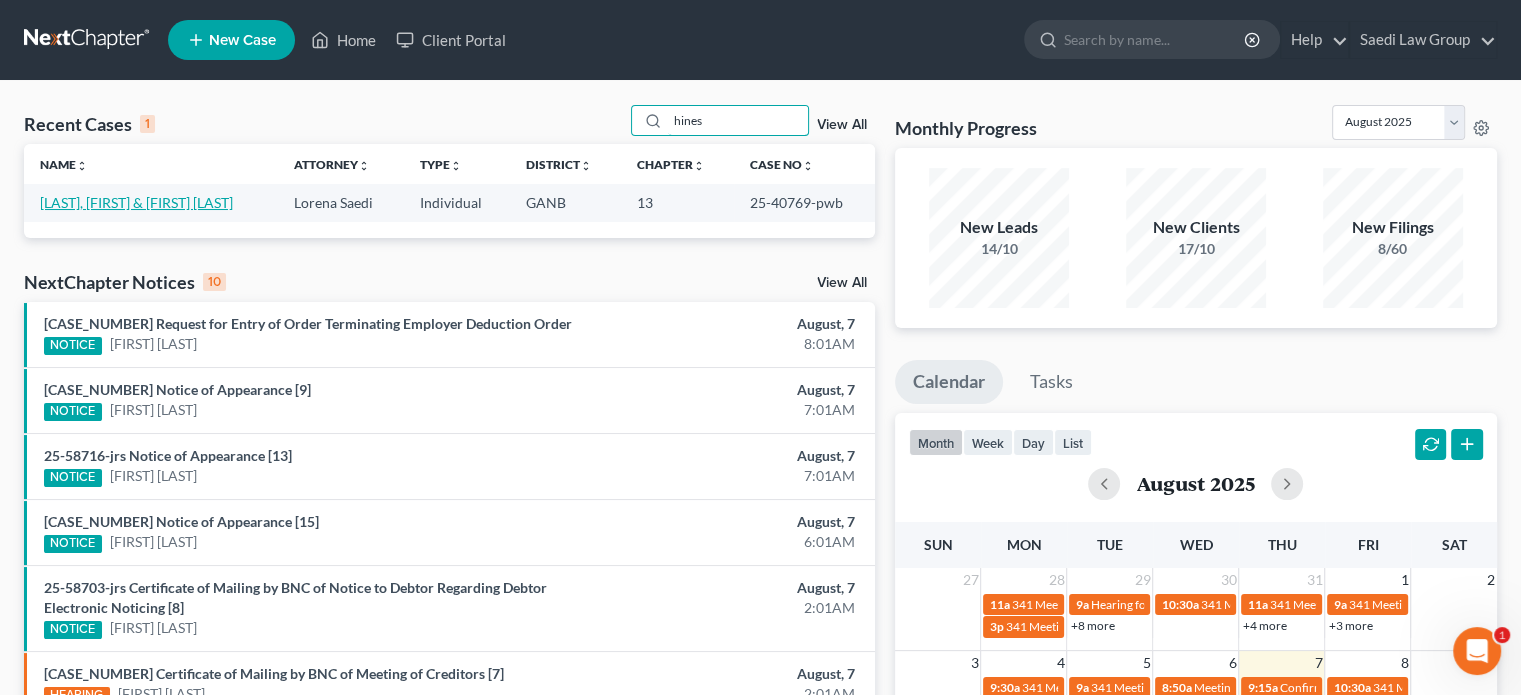 type on "hines" 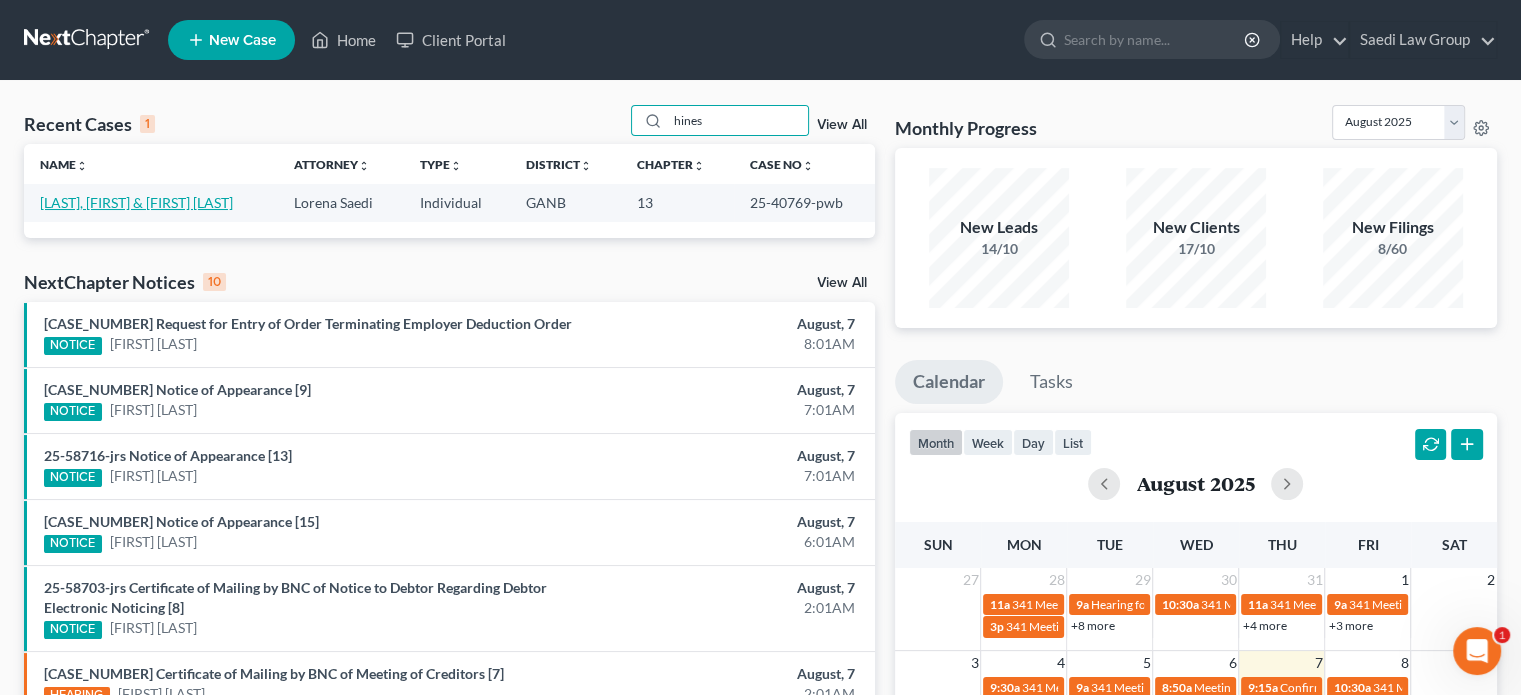 click on "[LAST], [FIRST] & [FIRST] [LAST]" at bounding box center [136, 202] 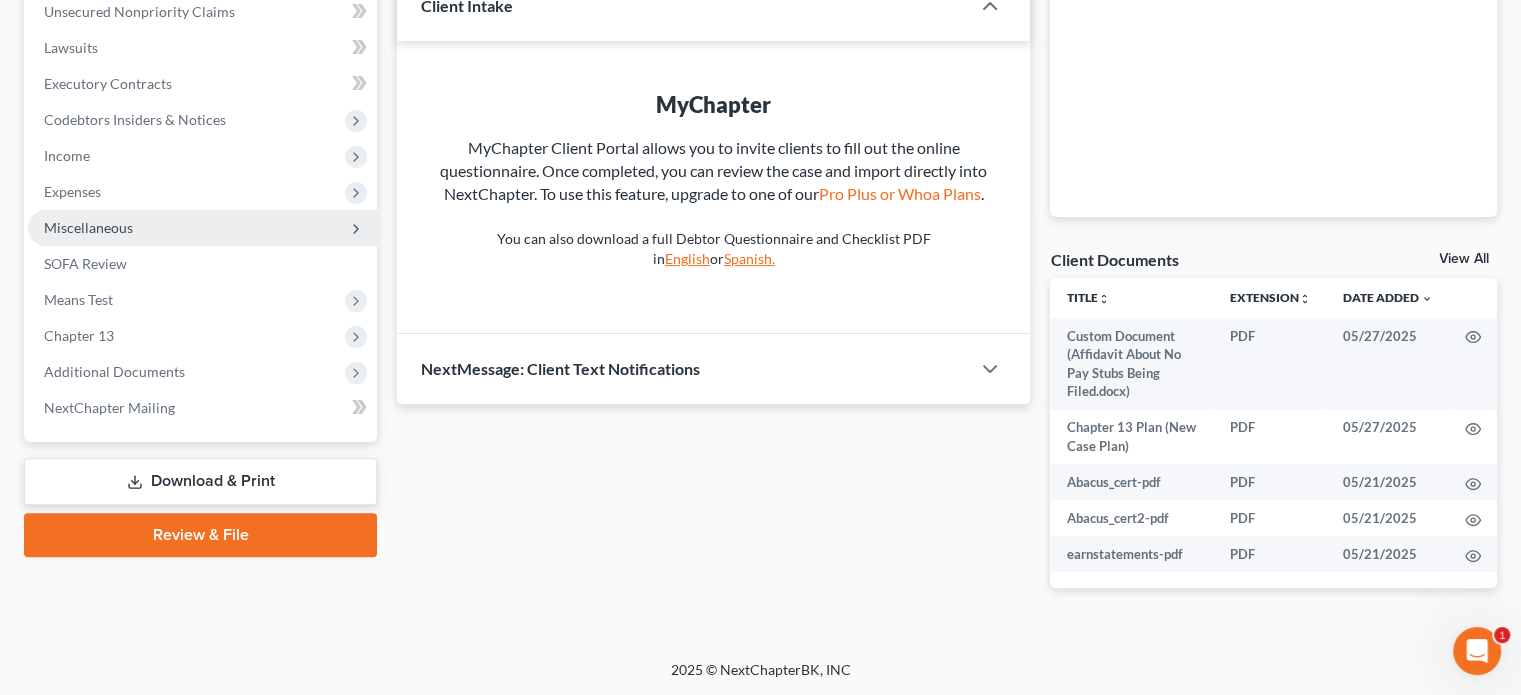 scroll, scrollTop: 504, scrollLeft: 0, axis: vertical 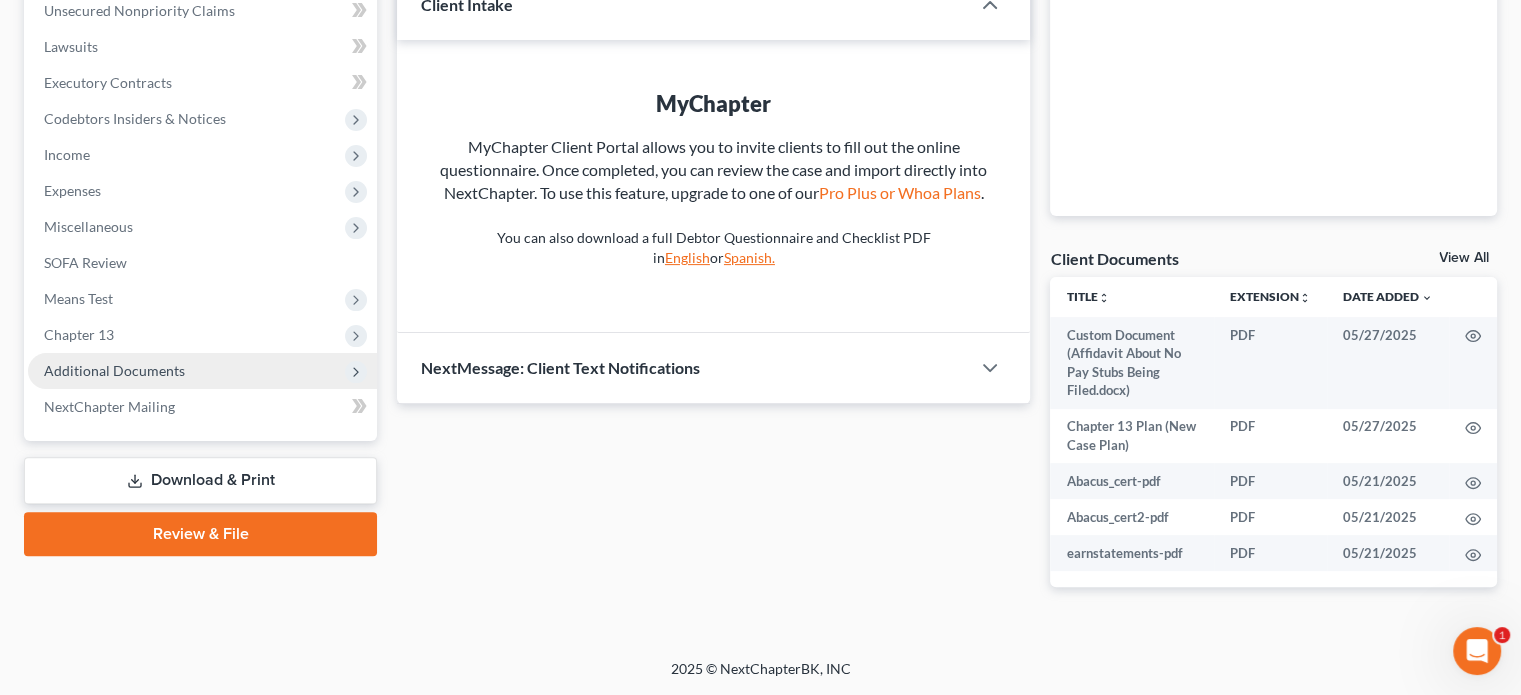 click on "Additional Documents" at bounding box center (114, 370) 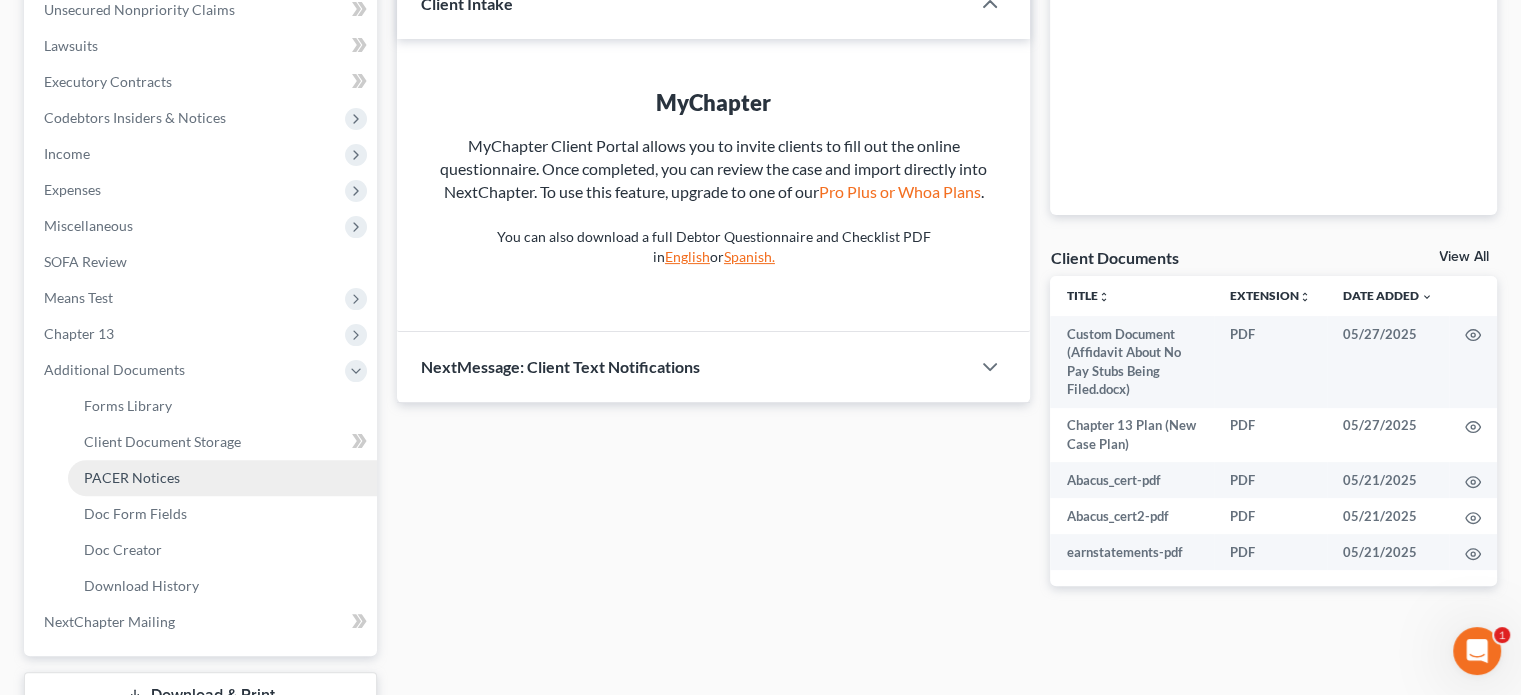 click on "PACER Notices" at bounding box center (222, 478) 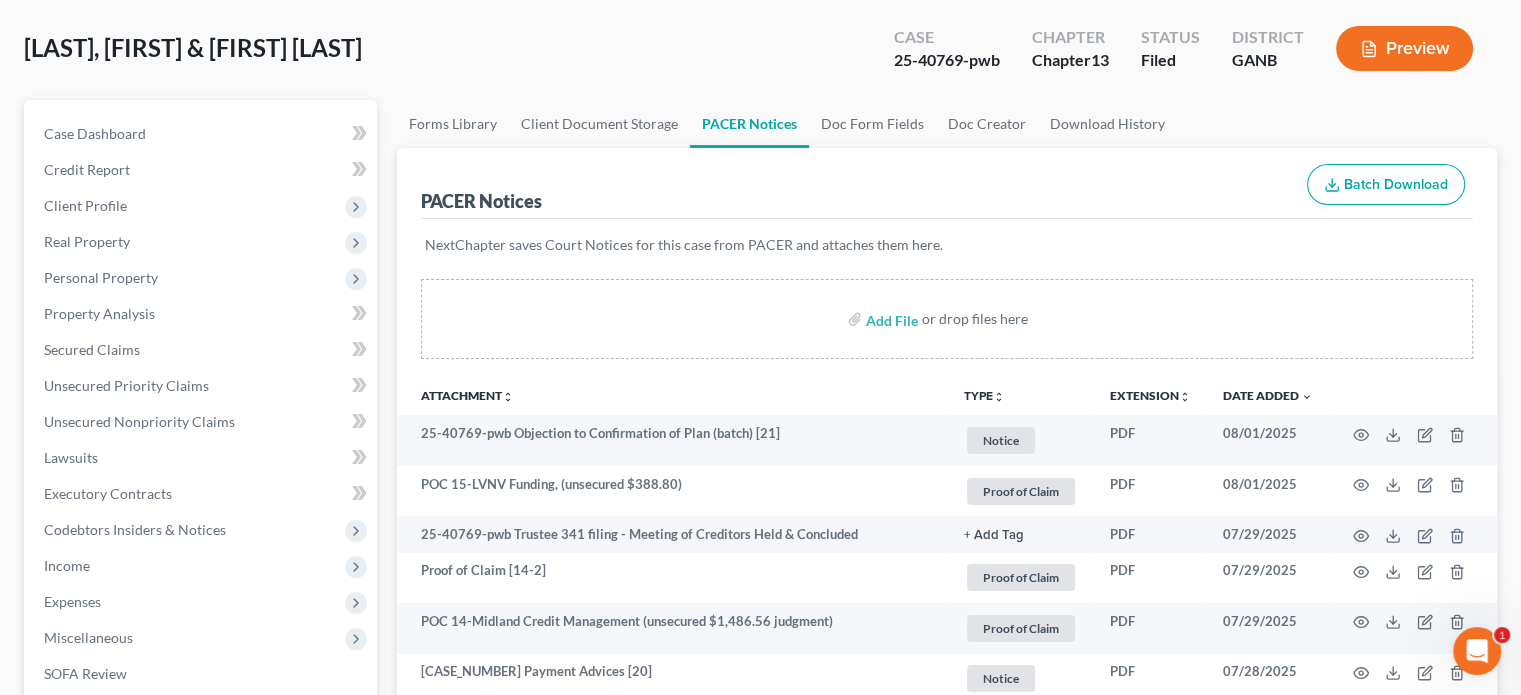 scroll, scrollTop: 100, scrollLeft: 0, axis: vertical 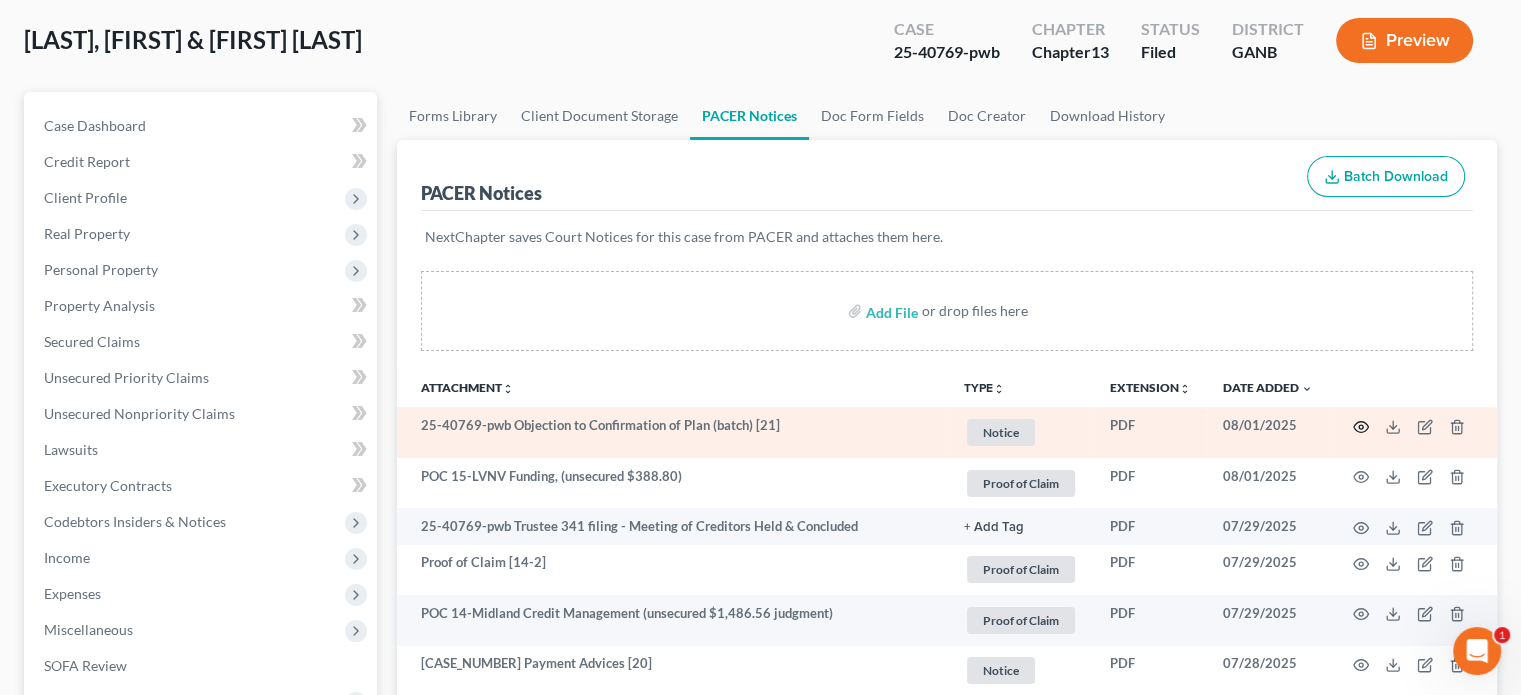 click 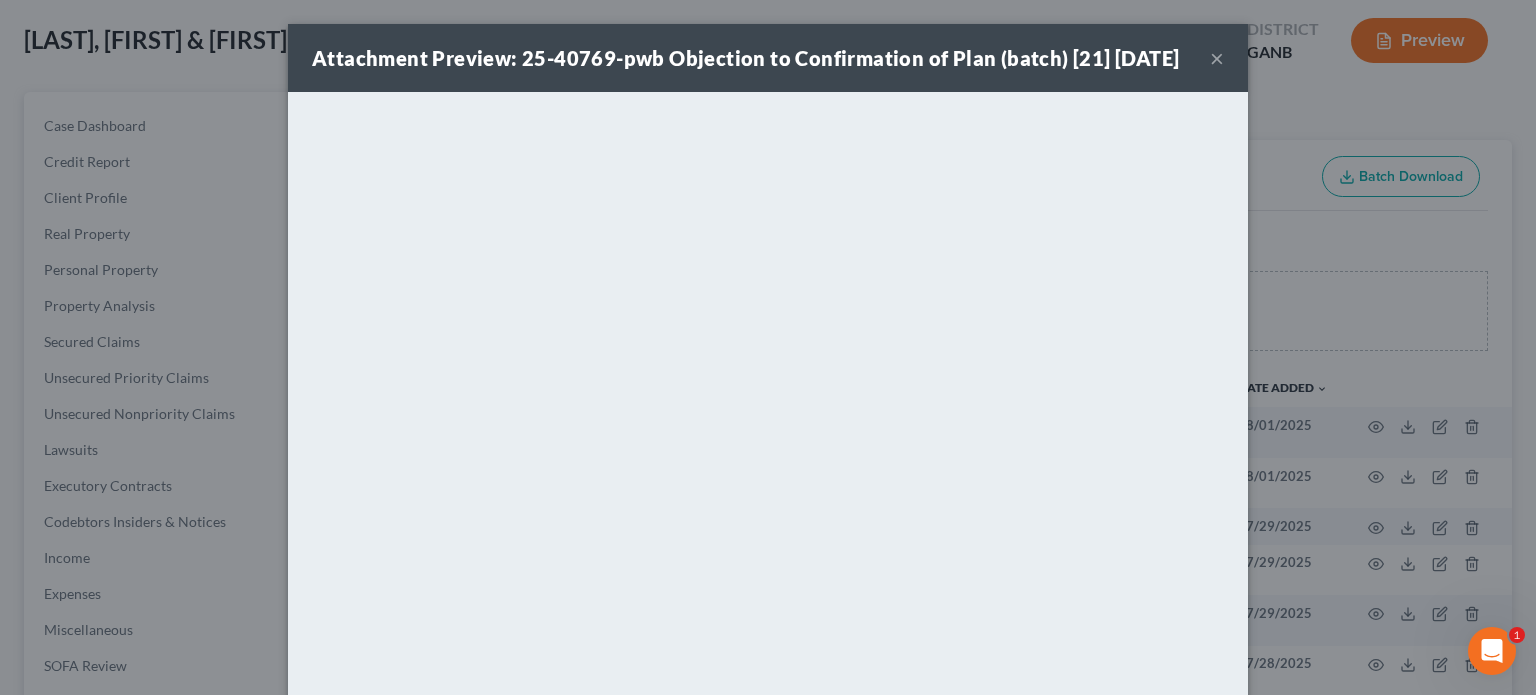 click on "×" at bounding box center (1217, 58) 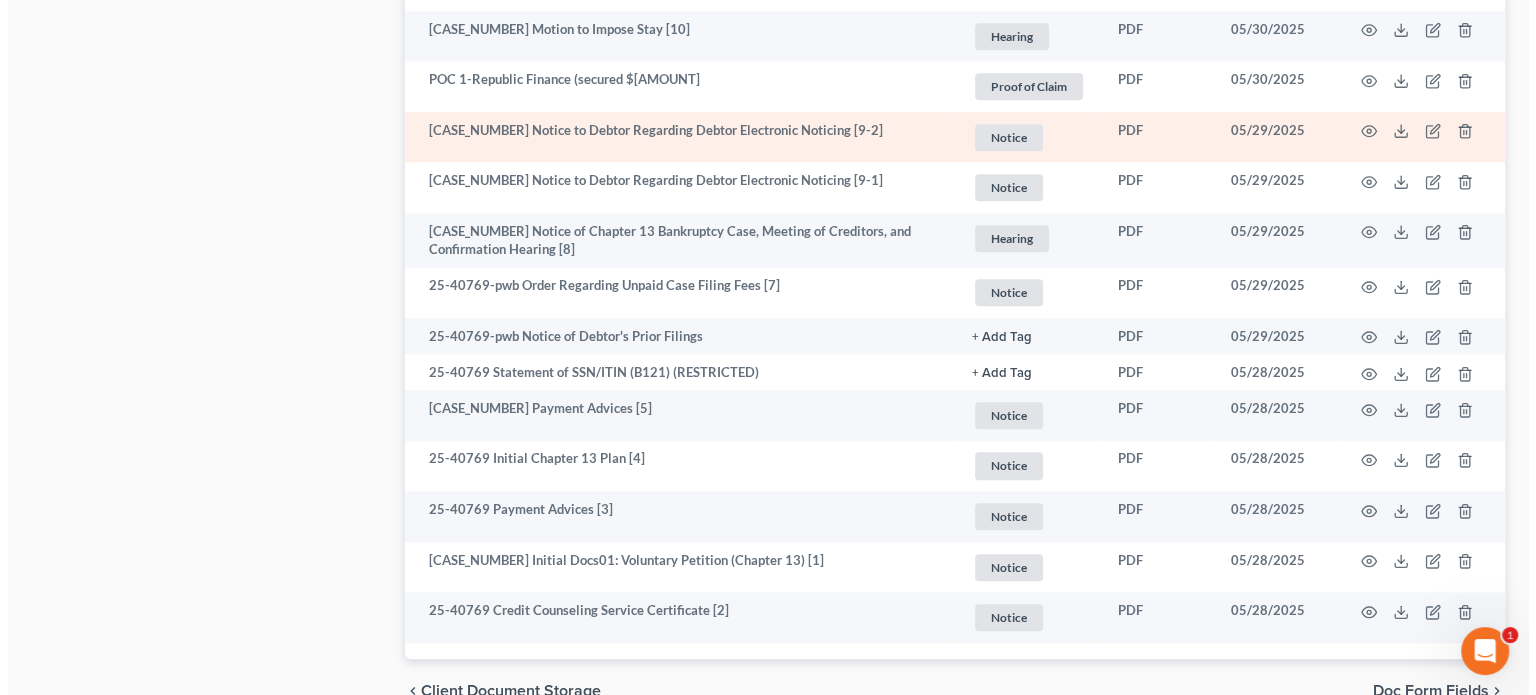 scroll, scrollTop: 2000, scrollLeft: 0, axis: vertical 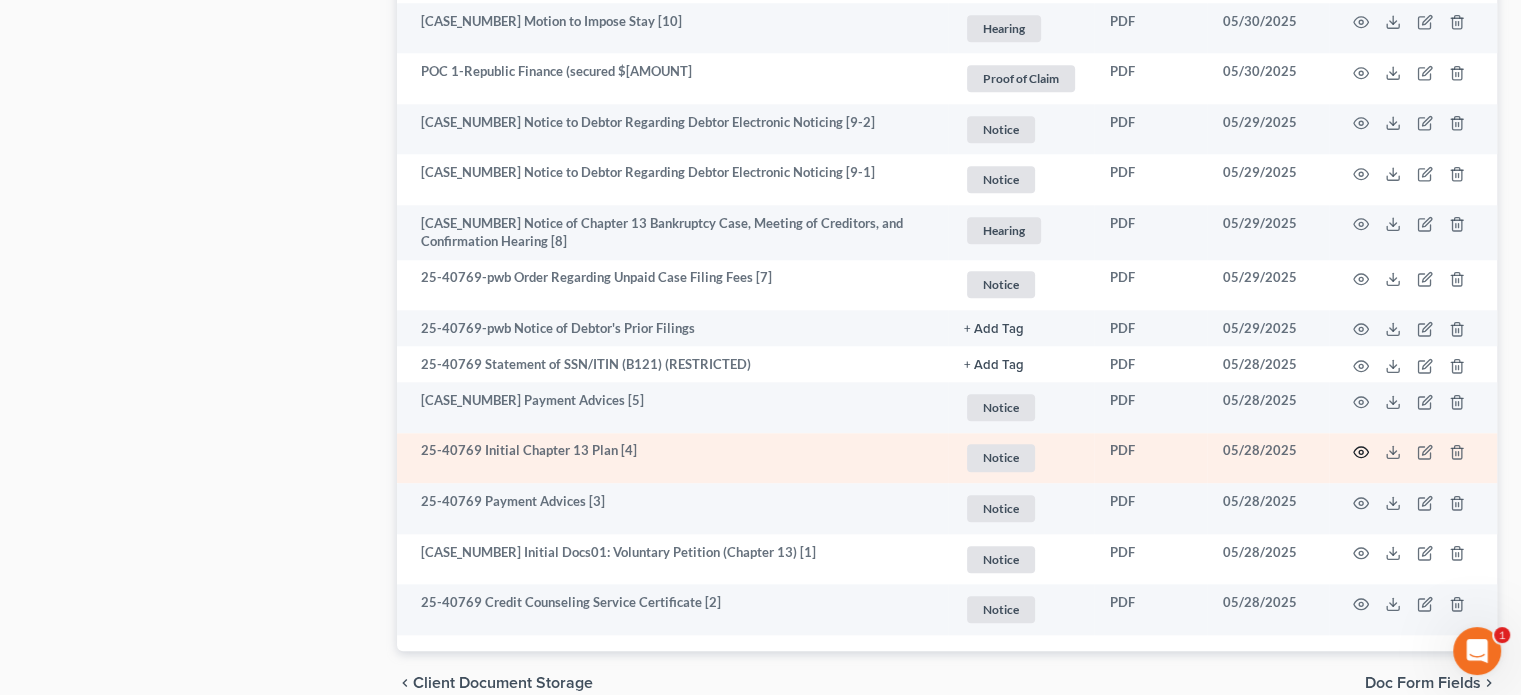 click 